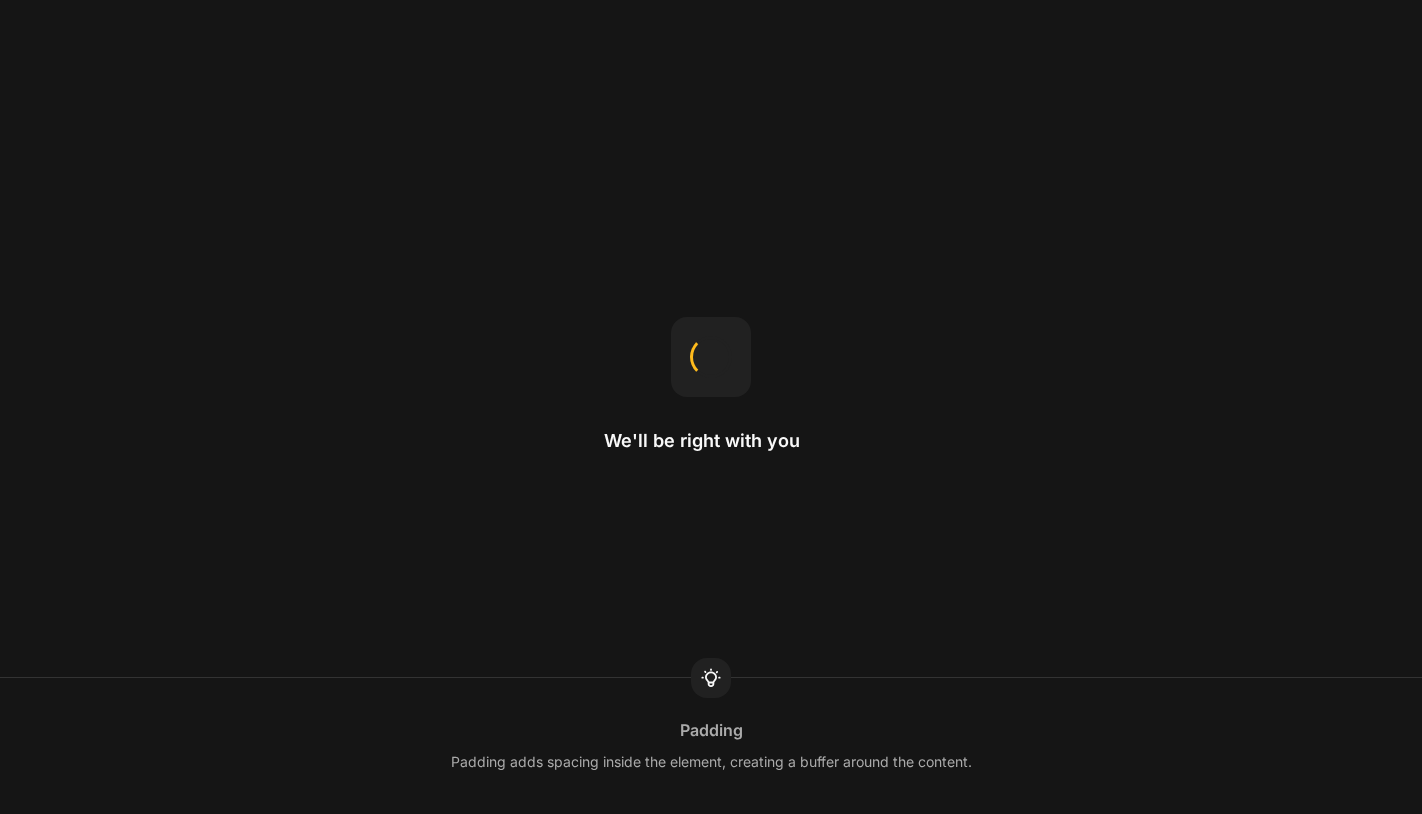 scroll, scrollTop: 0, scrollLeft: 0, axis: both 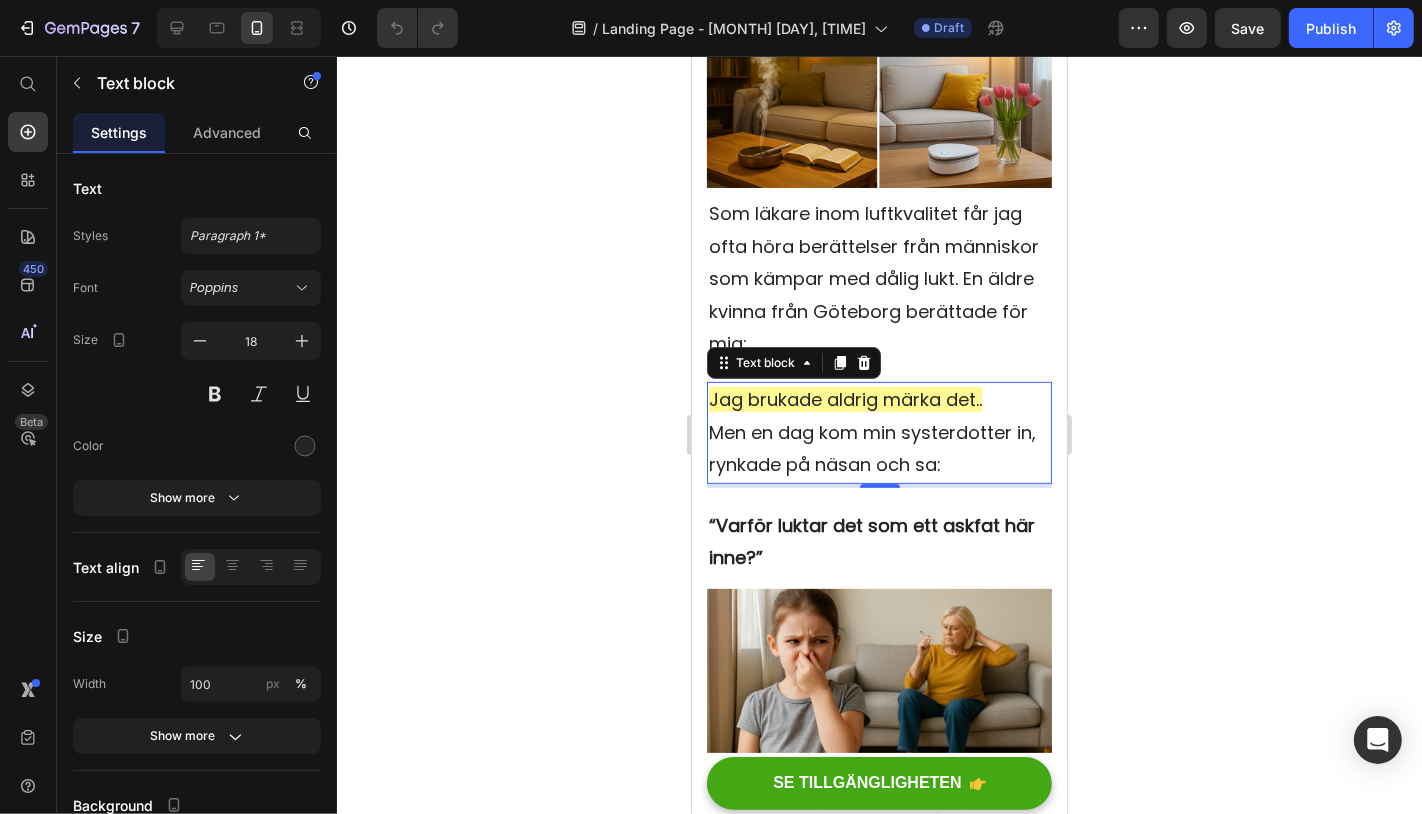 click on "Jag brukade aldrig märka det.. Men en dag kom min systerdotter in, rynkade på näsan och sa:" at bounding box center [878, 431] 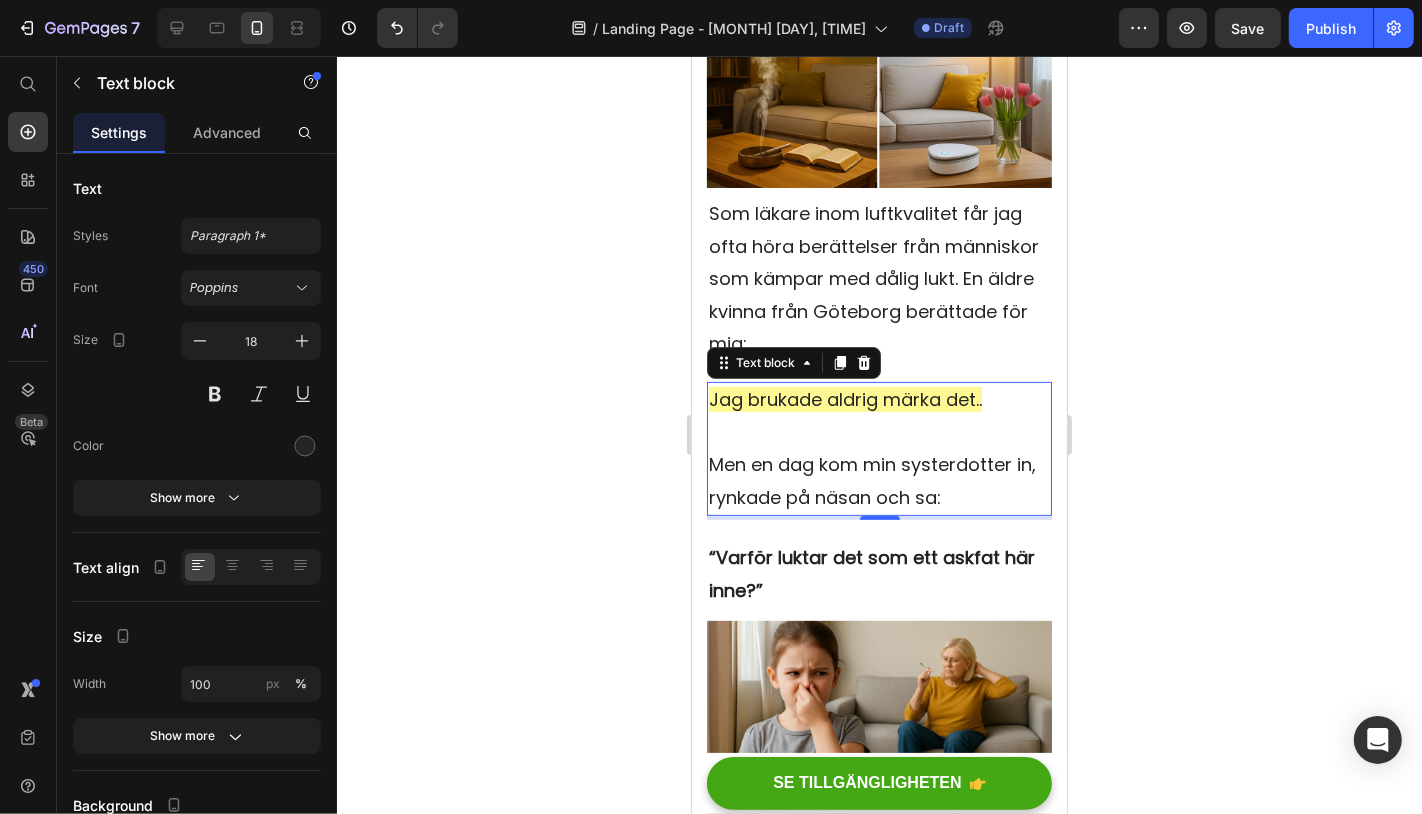 click on "Jag brukade aldrig märka det.." at bounding box center (878, 415) 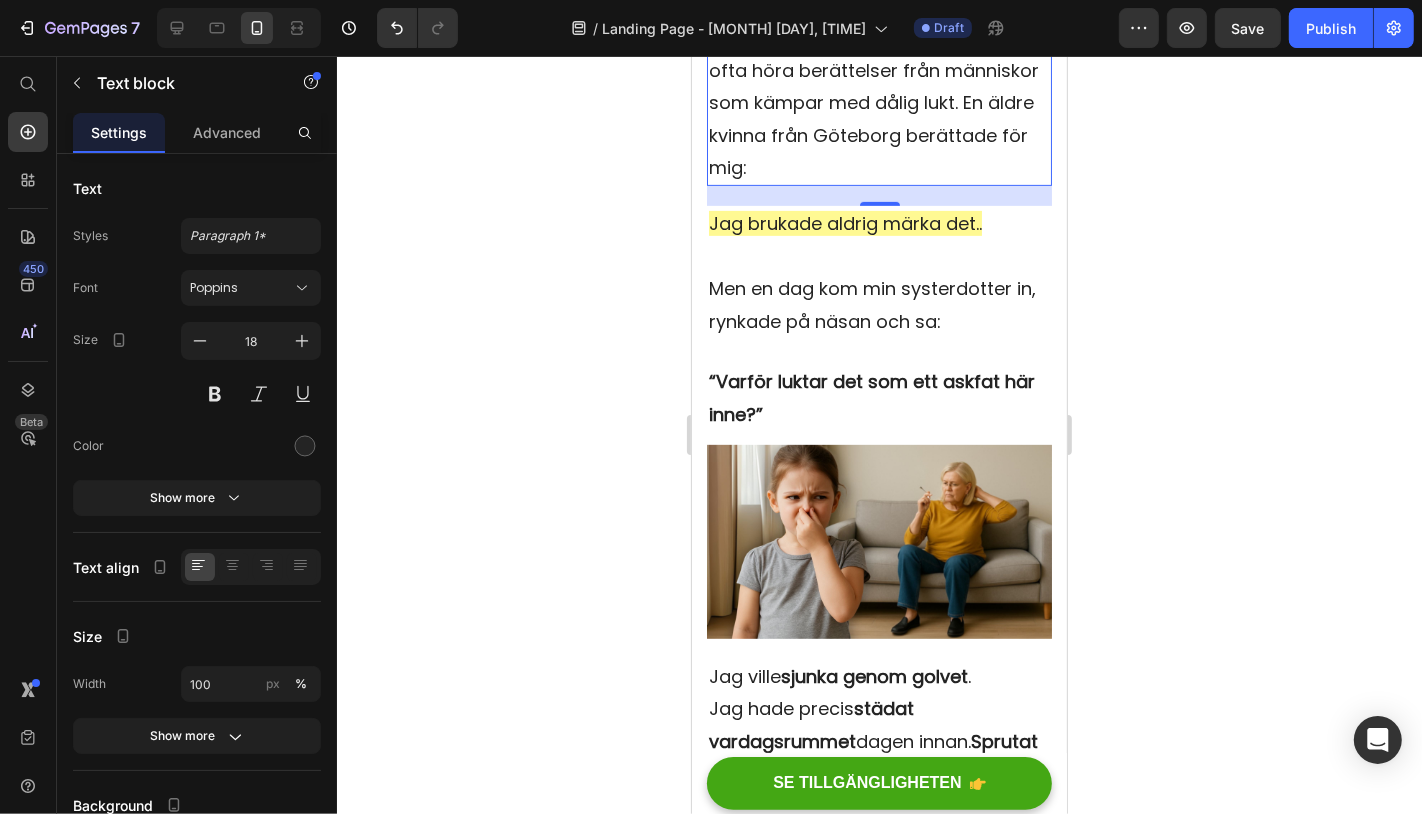 scroll, scrollTop: 672, scrollLeft: 0, axis: vertical 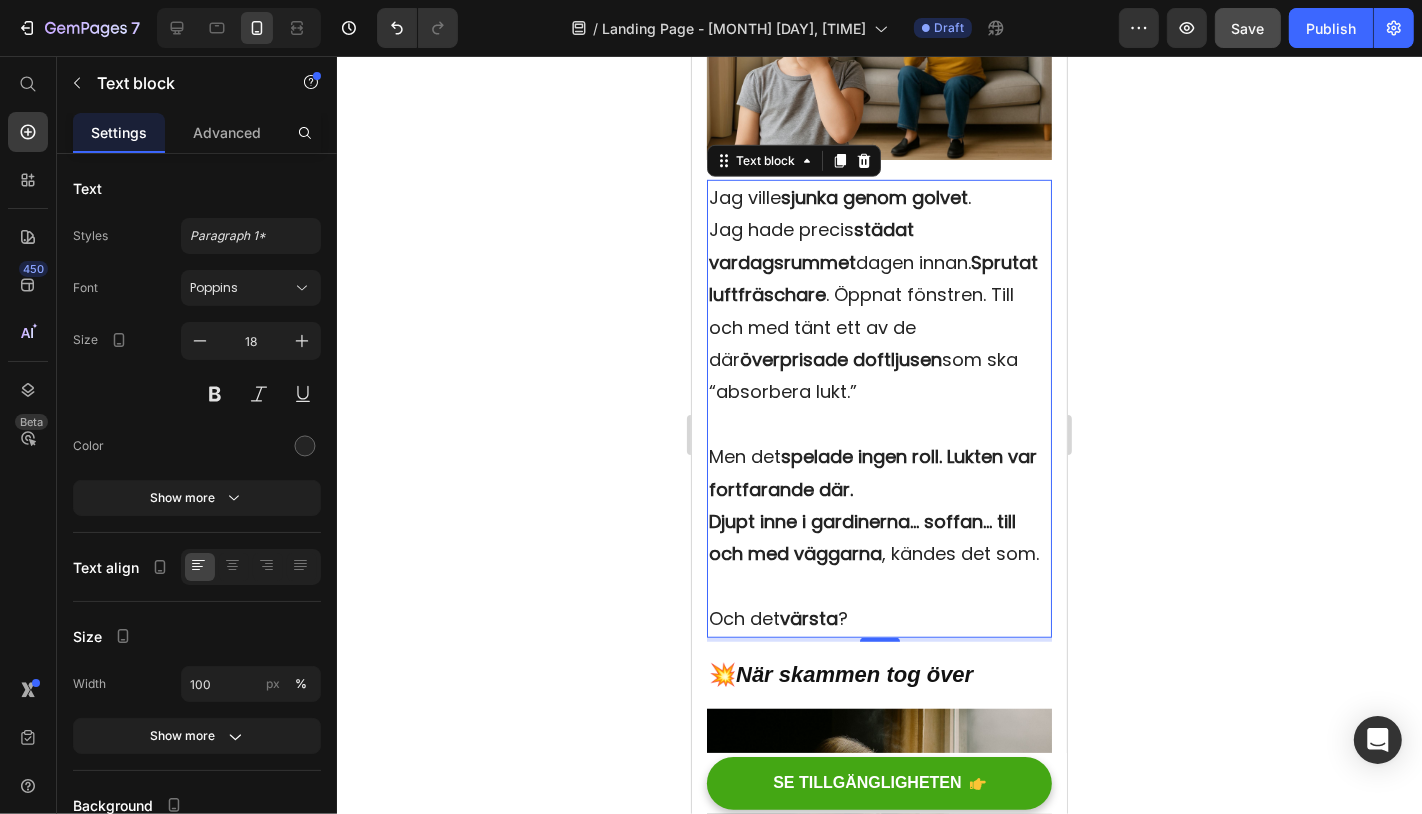 click on "Sprutat luftfräschare" at bounding box center [872, 277] 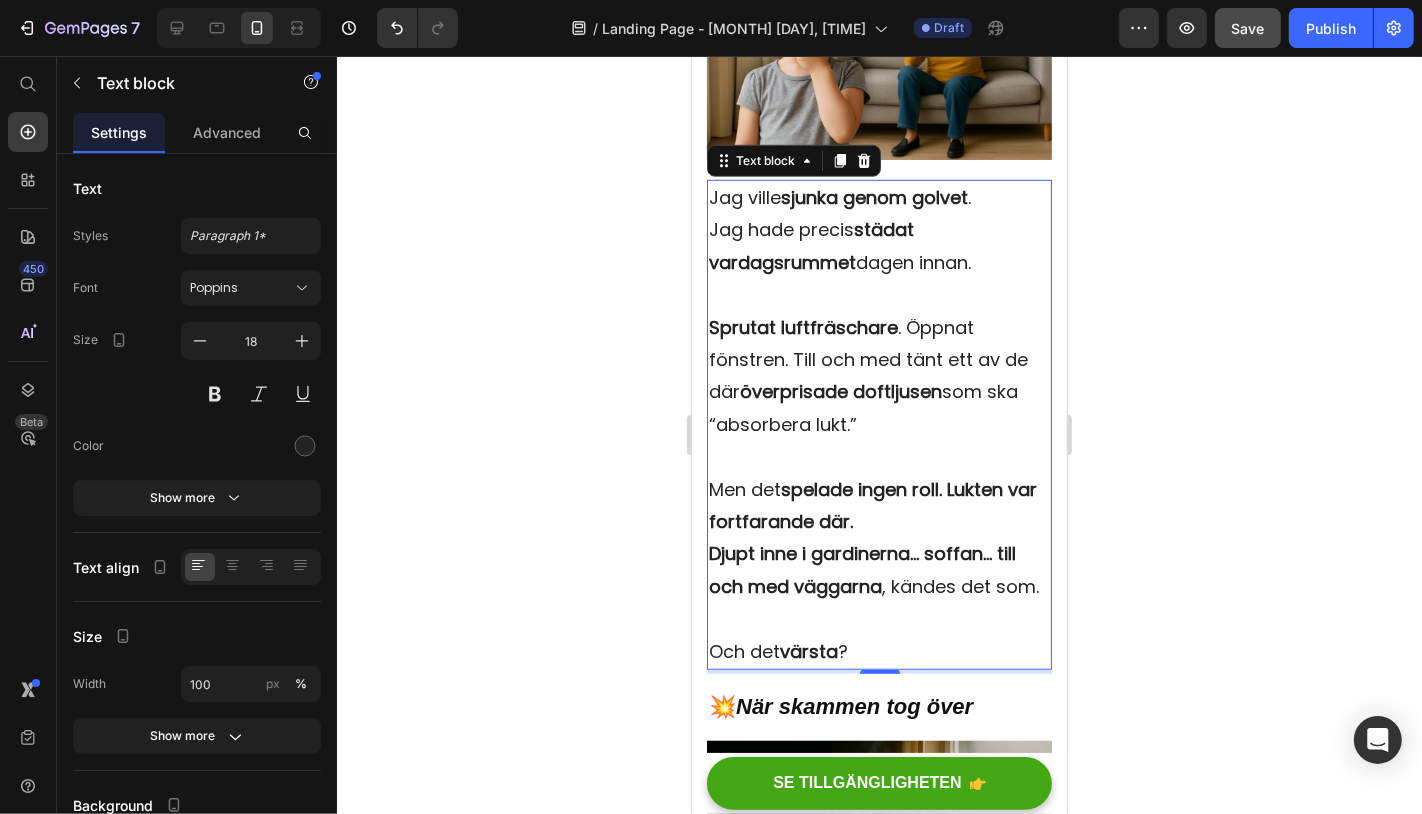 click on "Sprutat luftfräschare . Öppnat fönstren. Till och med tänt ett av de där  överprisade doftljusen  som ska “absorbera lukt.”" at bounding box center [878, 376] 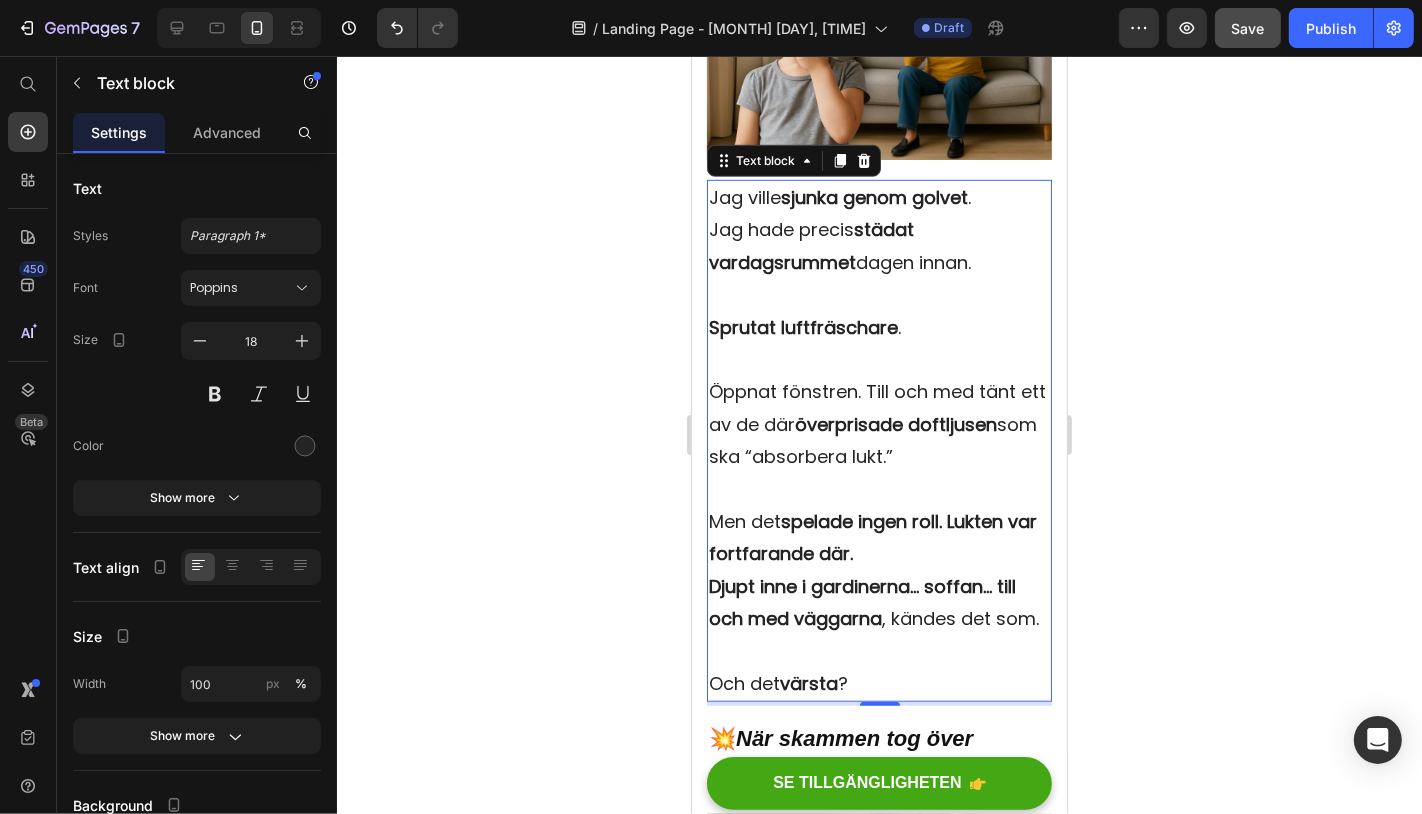 click at bounding box center [878, 359] 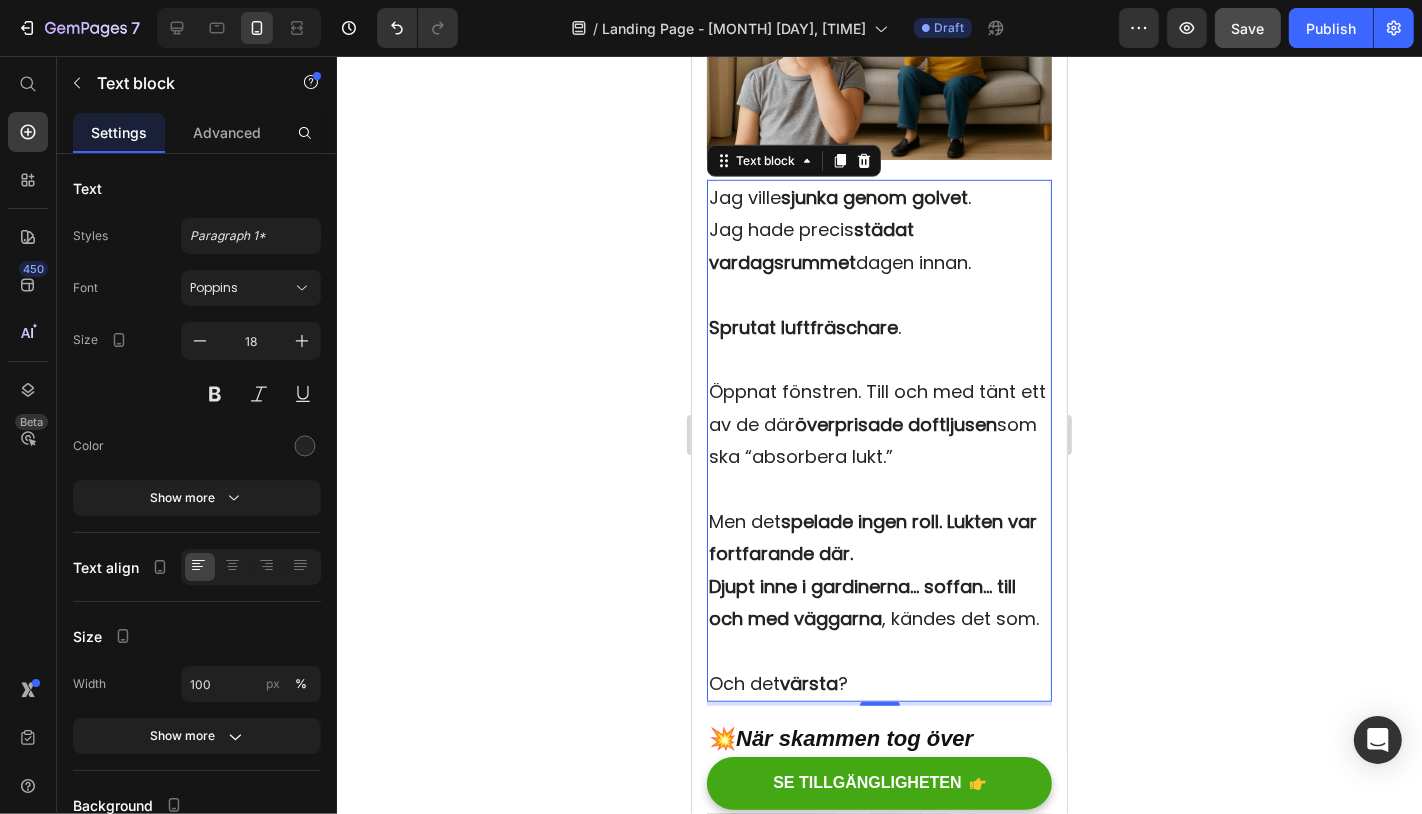 click on "Öppnat fönstren. Till och med tänt ett av de där  överprisade doftljusen  som ska “absorbera lukt.”" at bounding box center [878, 423] 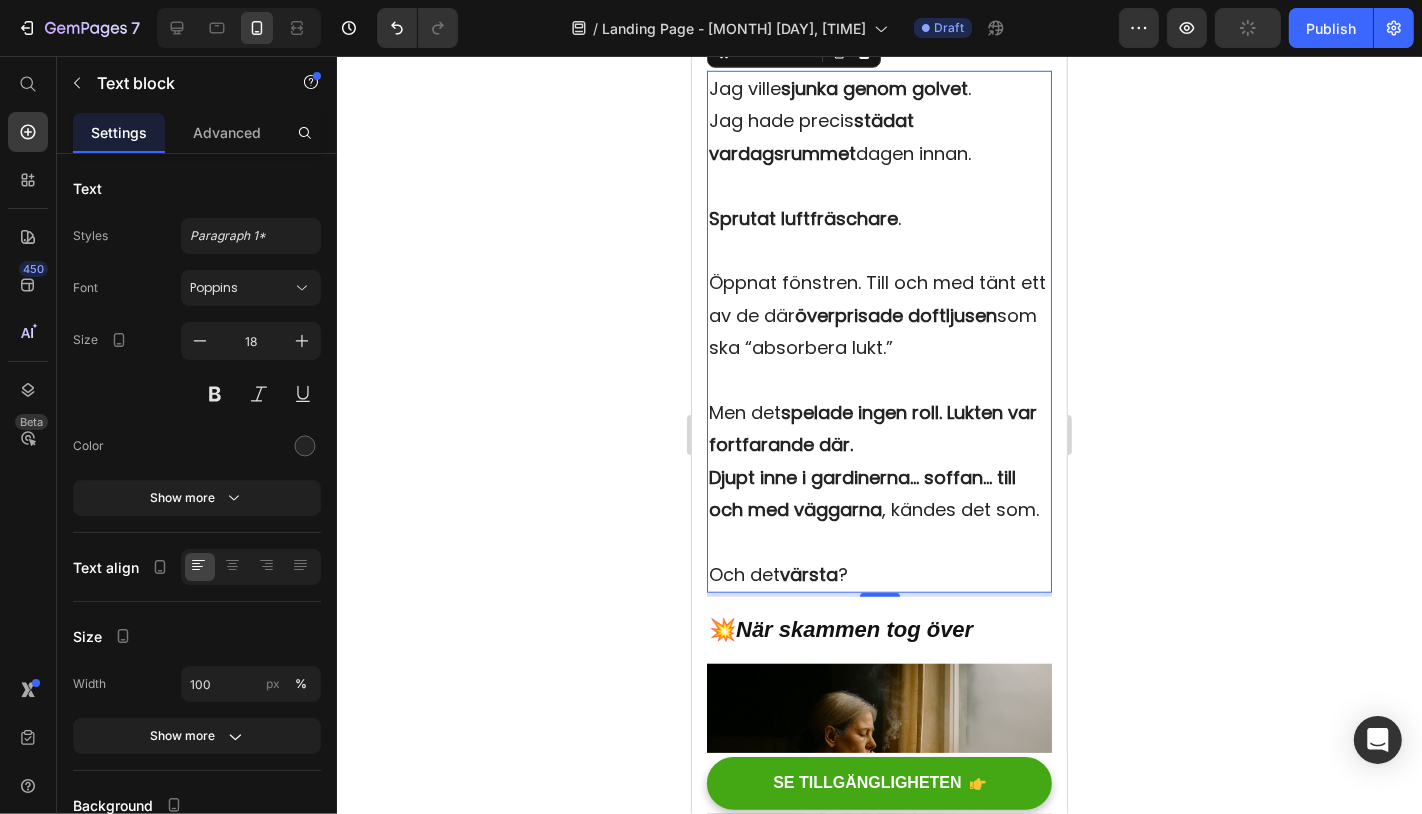 scroll, scrollTop: 1258, scrollLeft: 0, axis: vertical 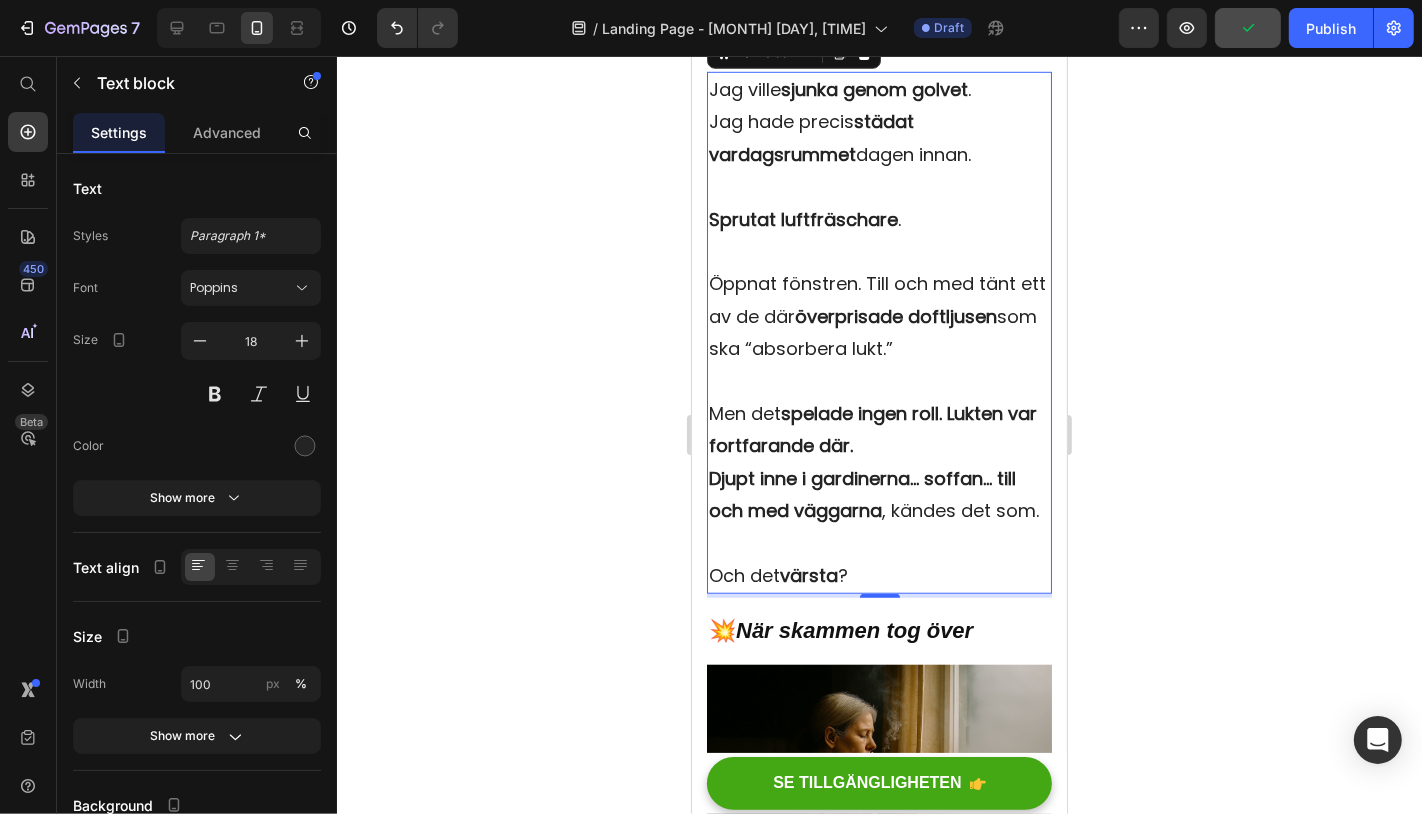 click on "Djupt inne i gardinerna… soffan… till och med väggarna" at bounding box center [861, 493] 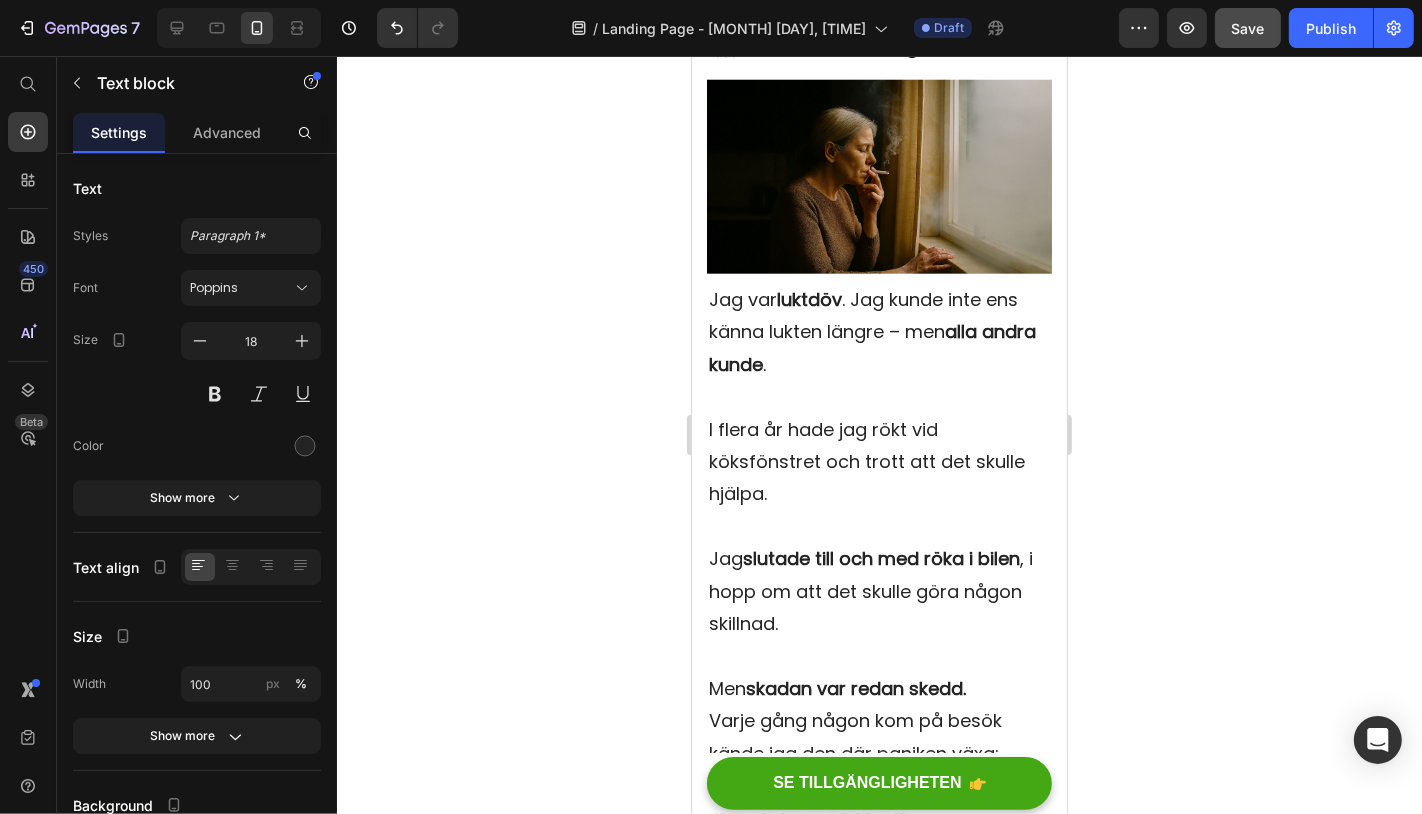 scroll, scrollTop: 1883, scrollLeft: 0, axis: vertical 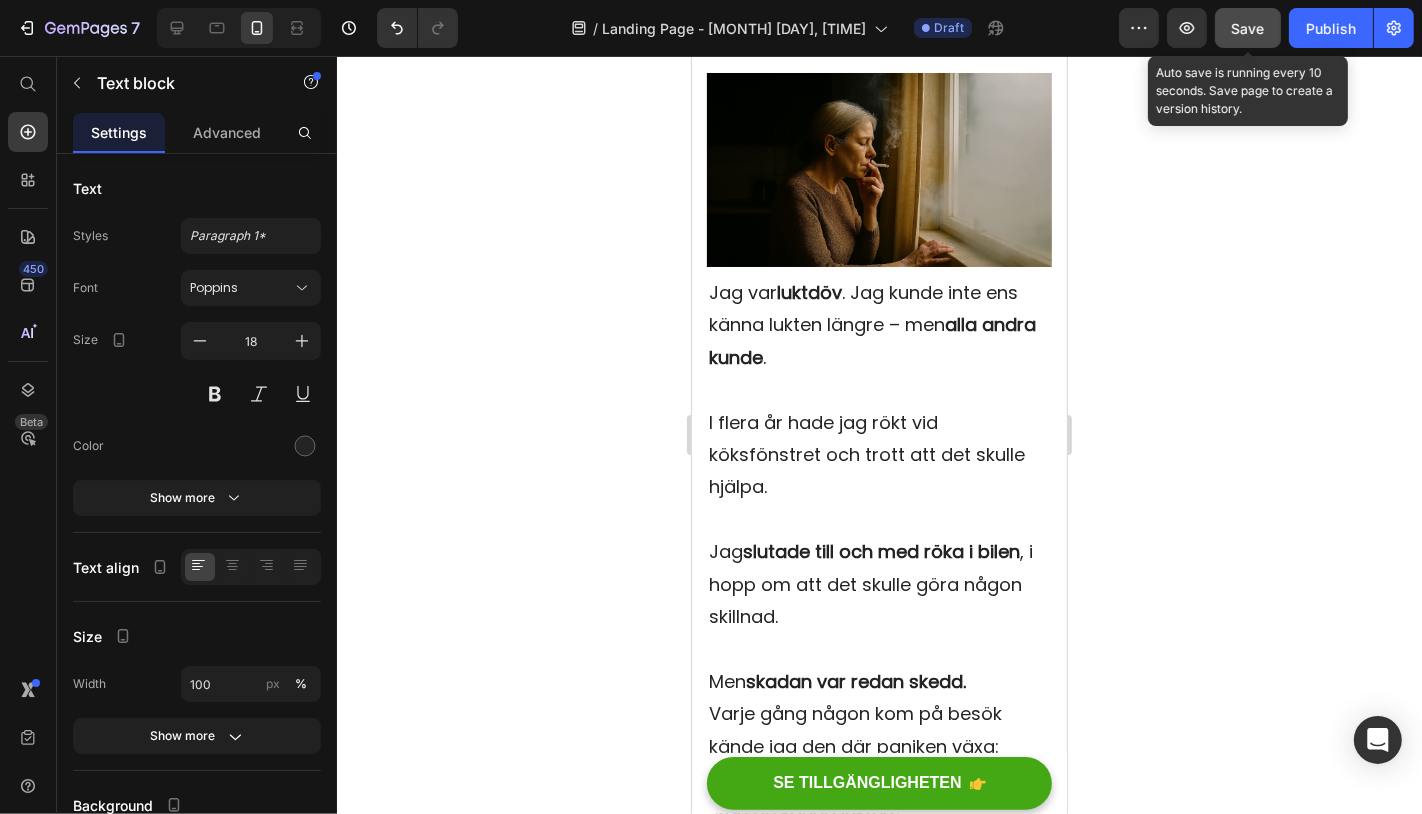 click on "Save" at bounding box center (1248, 28) 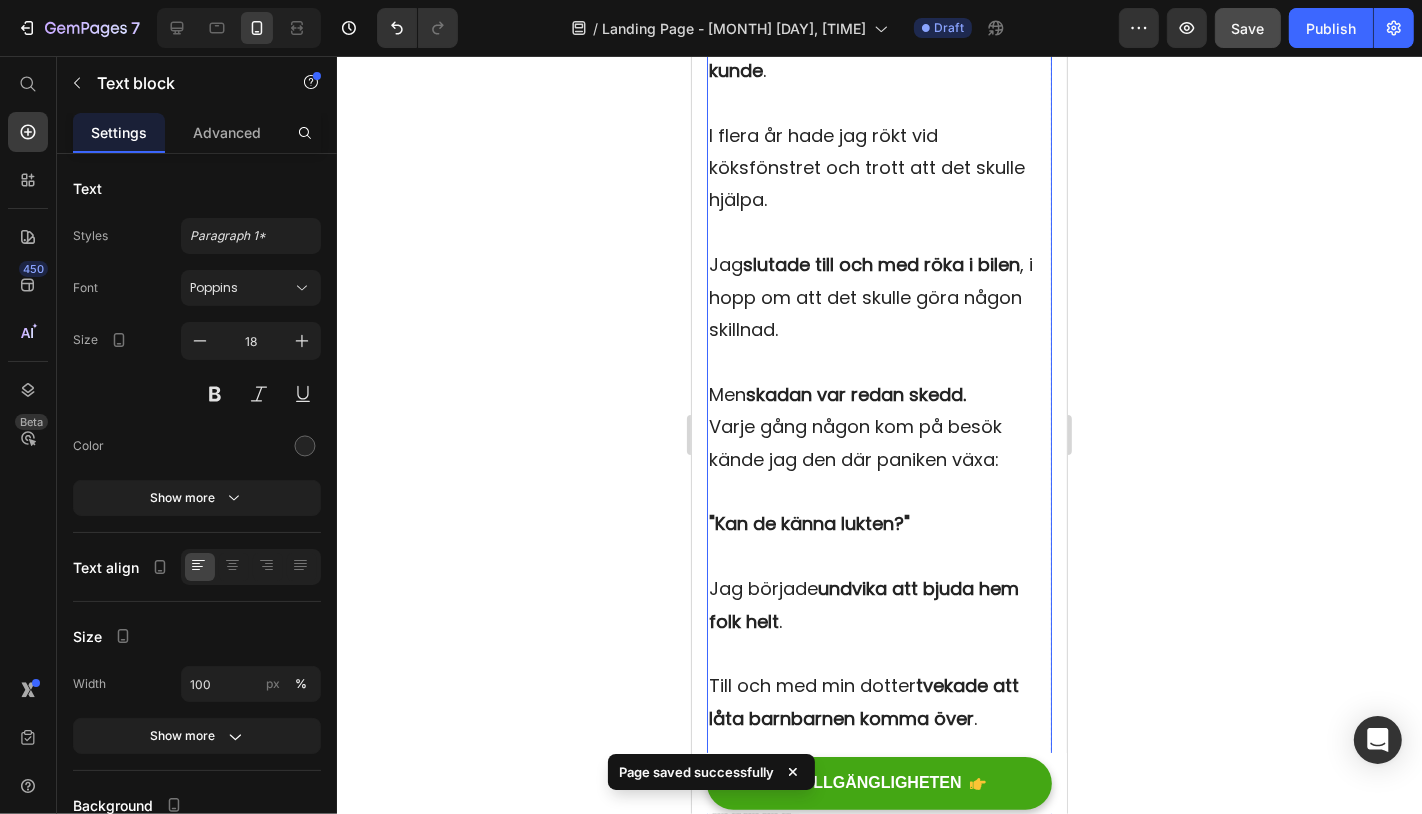 scroll, scrollTop: 2175, scrollLeft: 0, axis: vertical 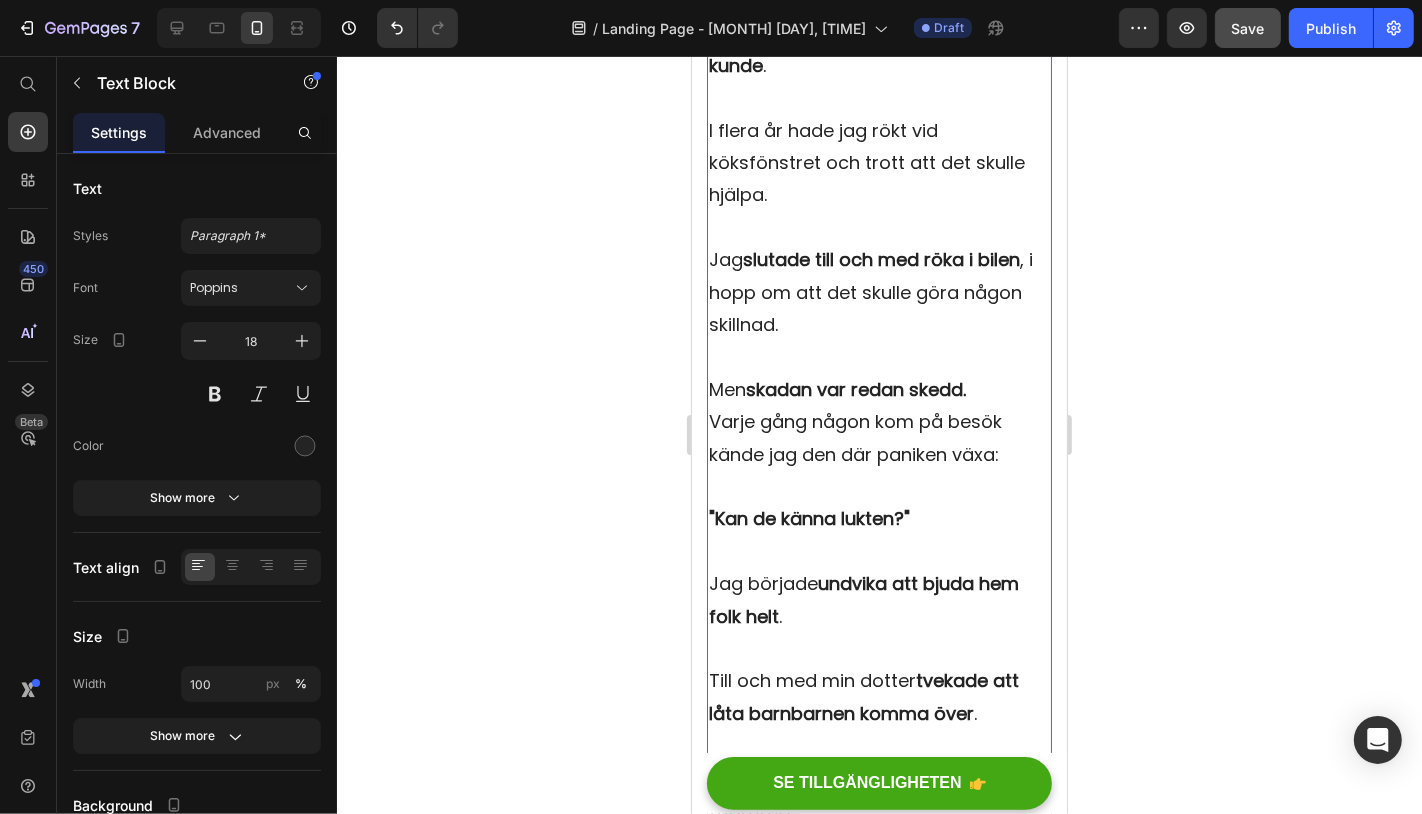 click on "Varje gång någon kom på besök kände jag den där paniken växa:" at bounding box center [878, 437] 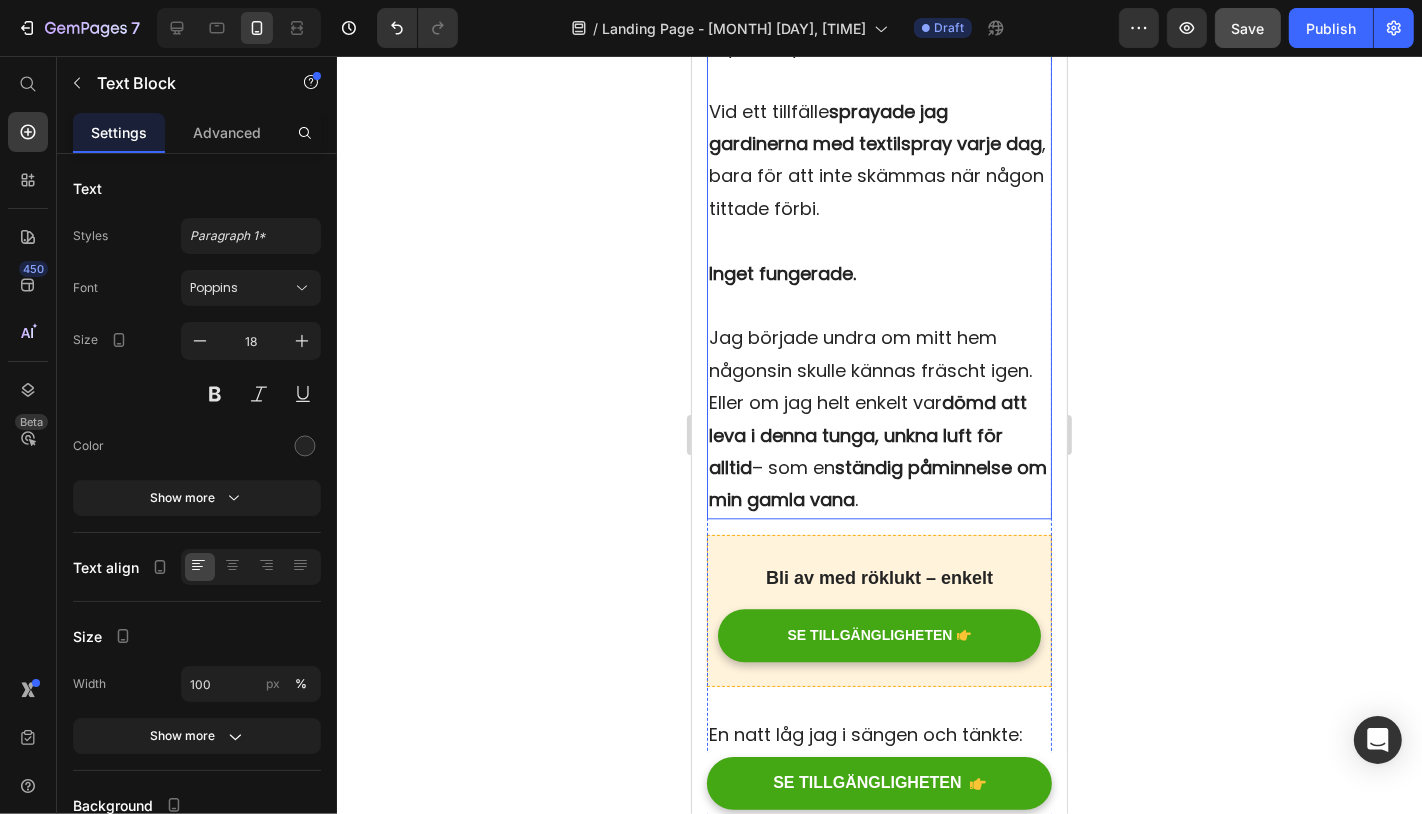 scroll, scrollTop: 3962, scrollLeft: 0, axis: vertical 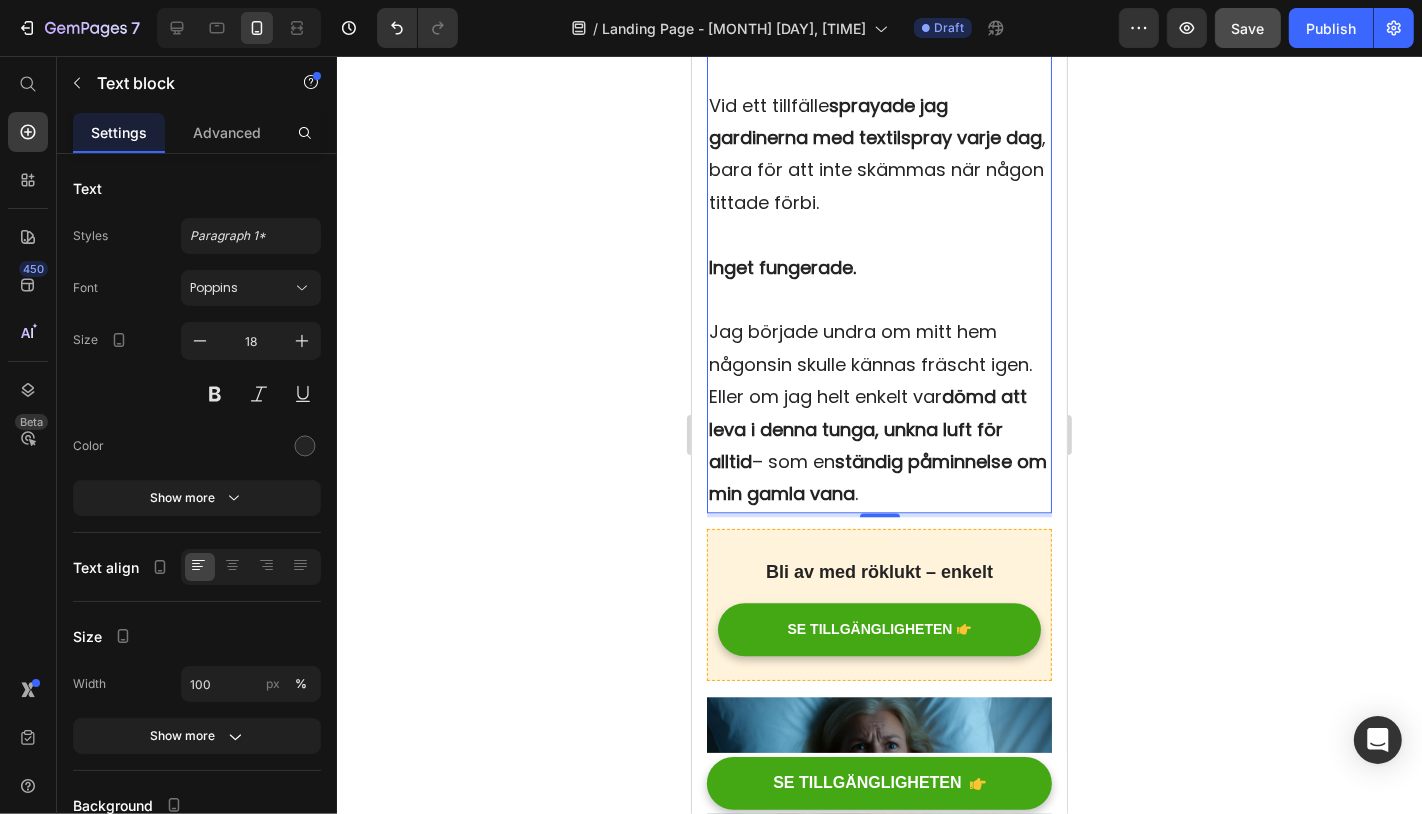 click on "Eller om jag helt enkelt var  dömd att leva i denna tunga, unkna luft för alltid  – som en  ständig påminnelse om min gamla vana ." at bounding box center (878, 445) 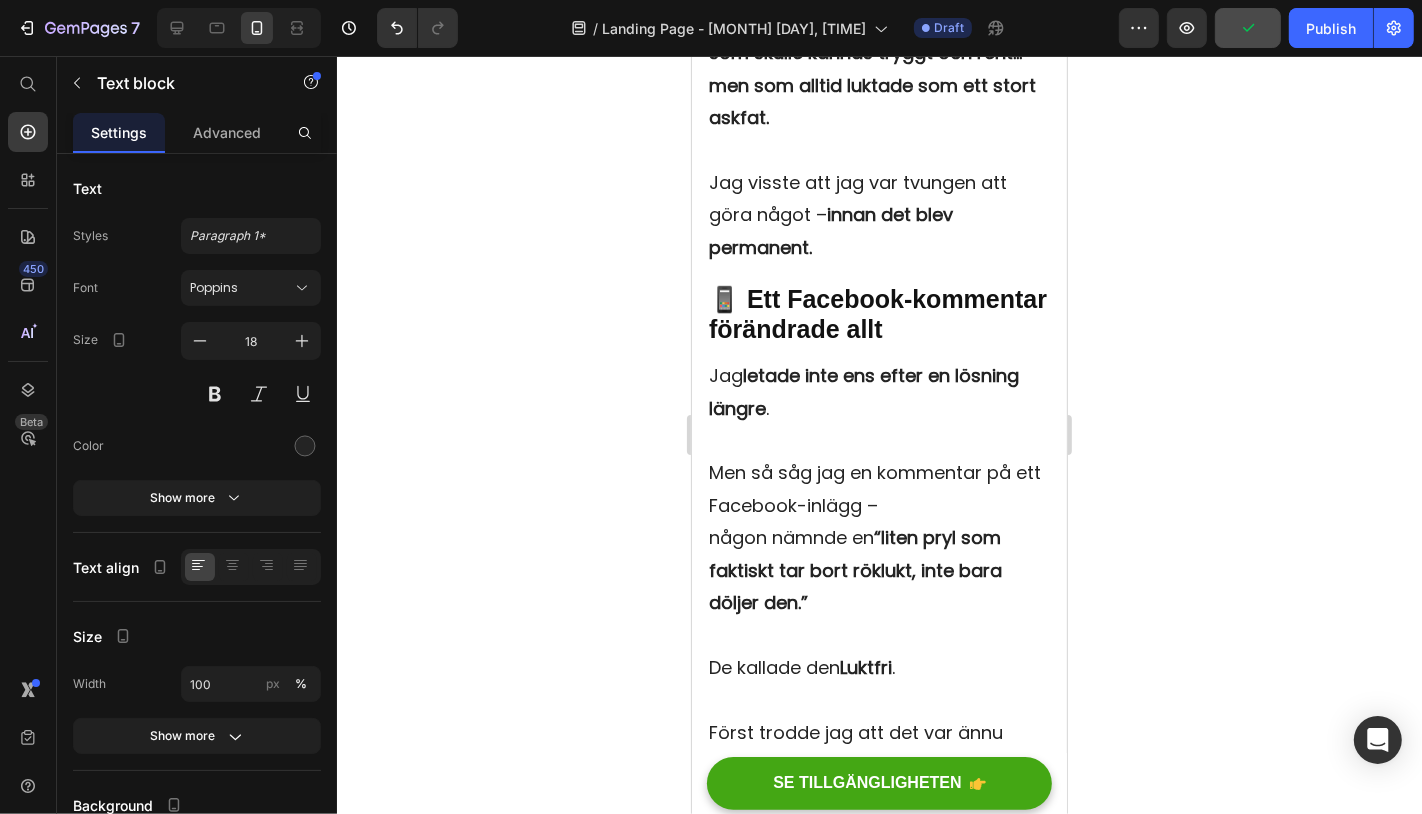 scroll, scrollTop: 6036, scrollLeft: 0, axis: vertical 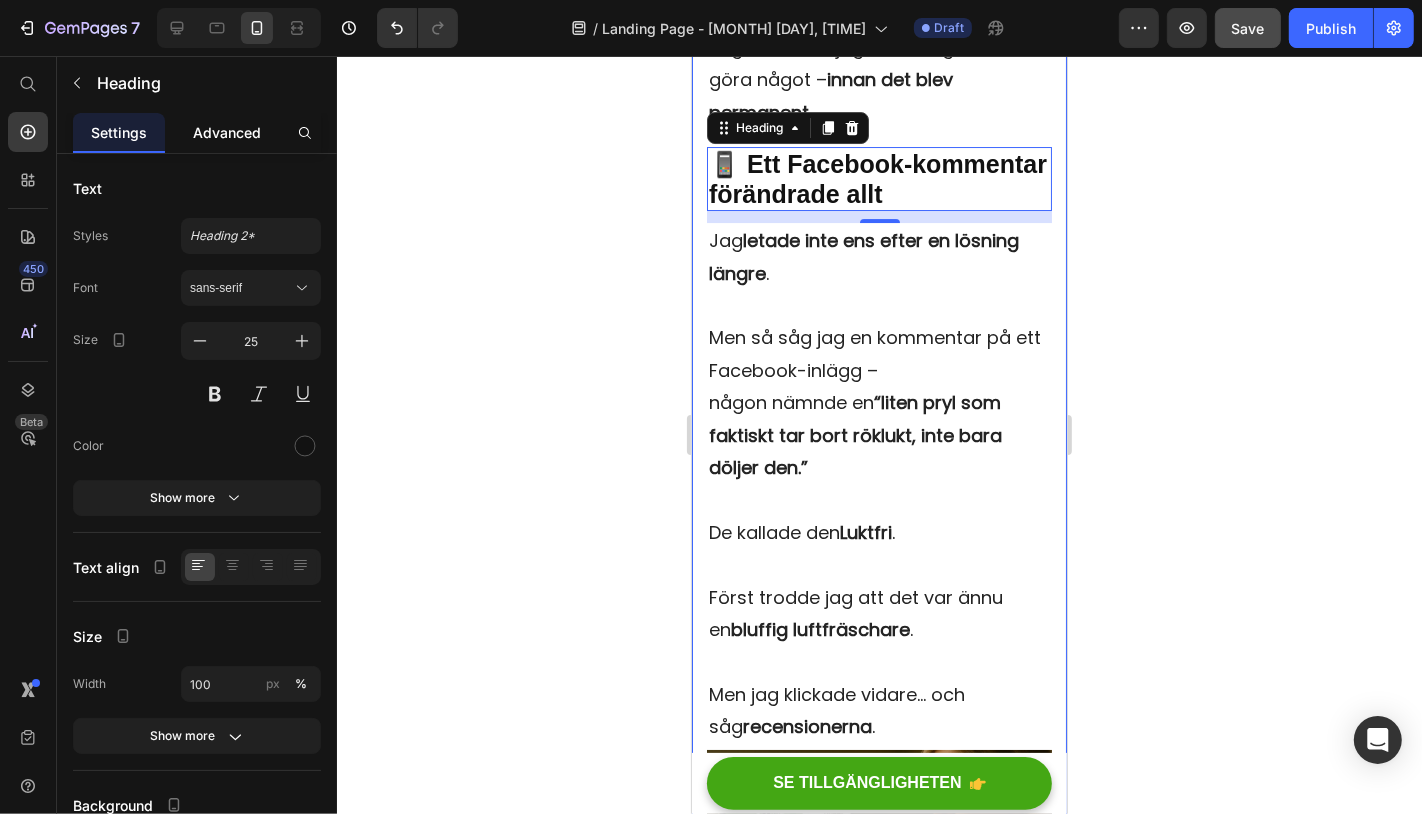 click on "Advanced" at bounding box center [227, 132] 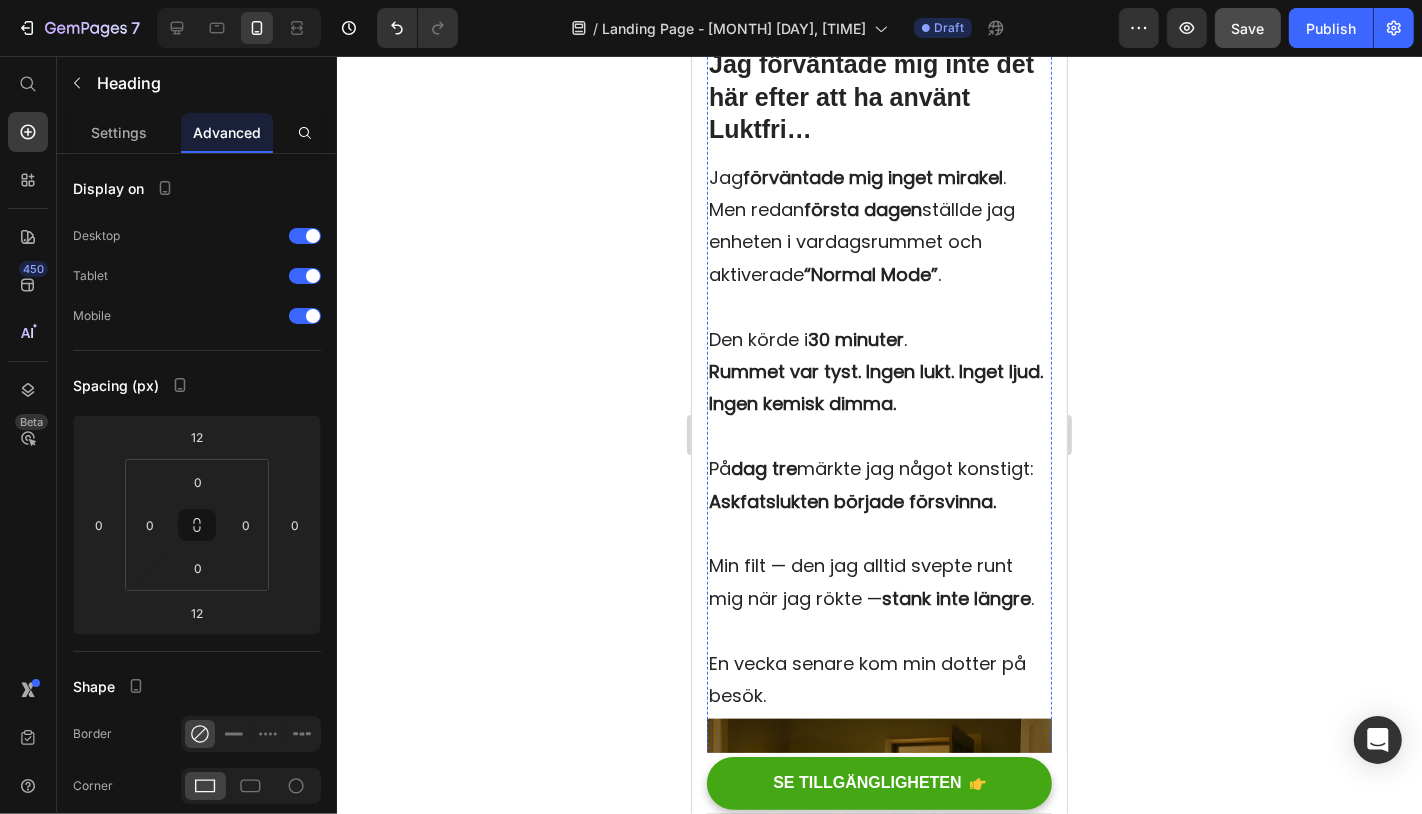 scroll, scrollTop: 8201, scrollLeft: 0, axis: vertical 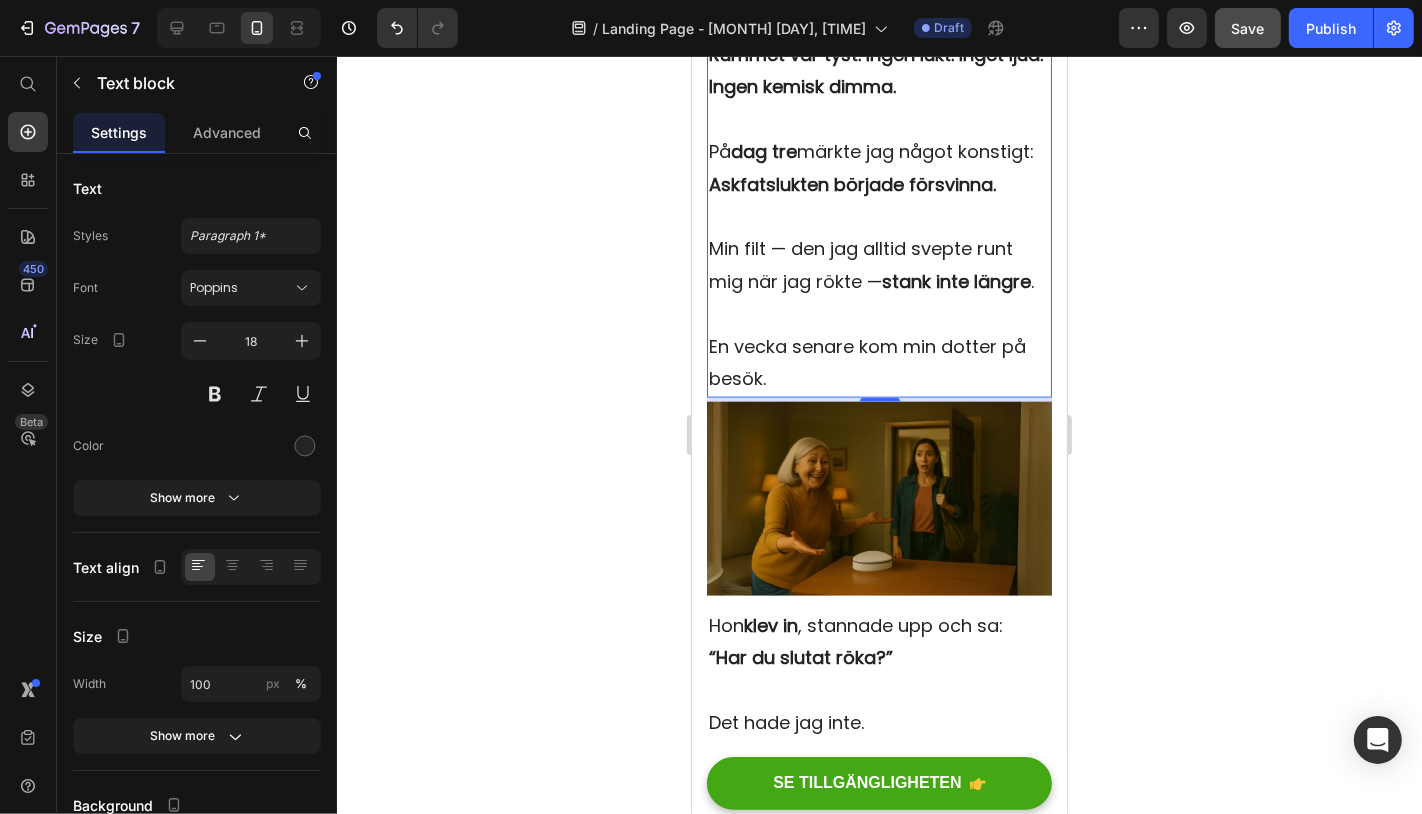 click on "Rummet var tyst. Ingen lukt. Inget ljud. Ingen kemisk dimma." at bounding box center [875, 69] 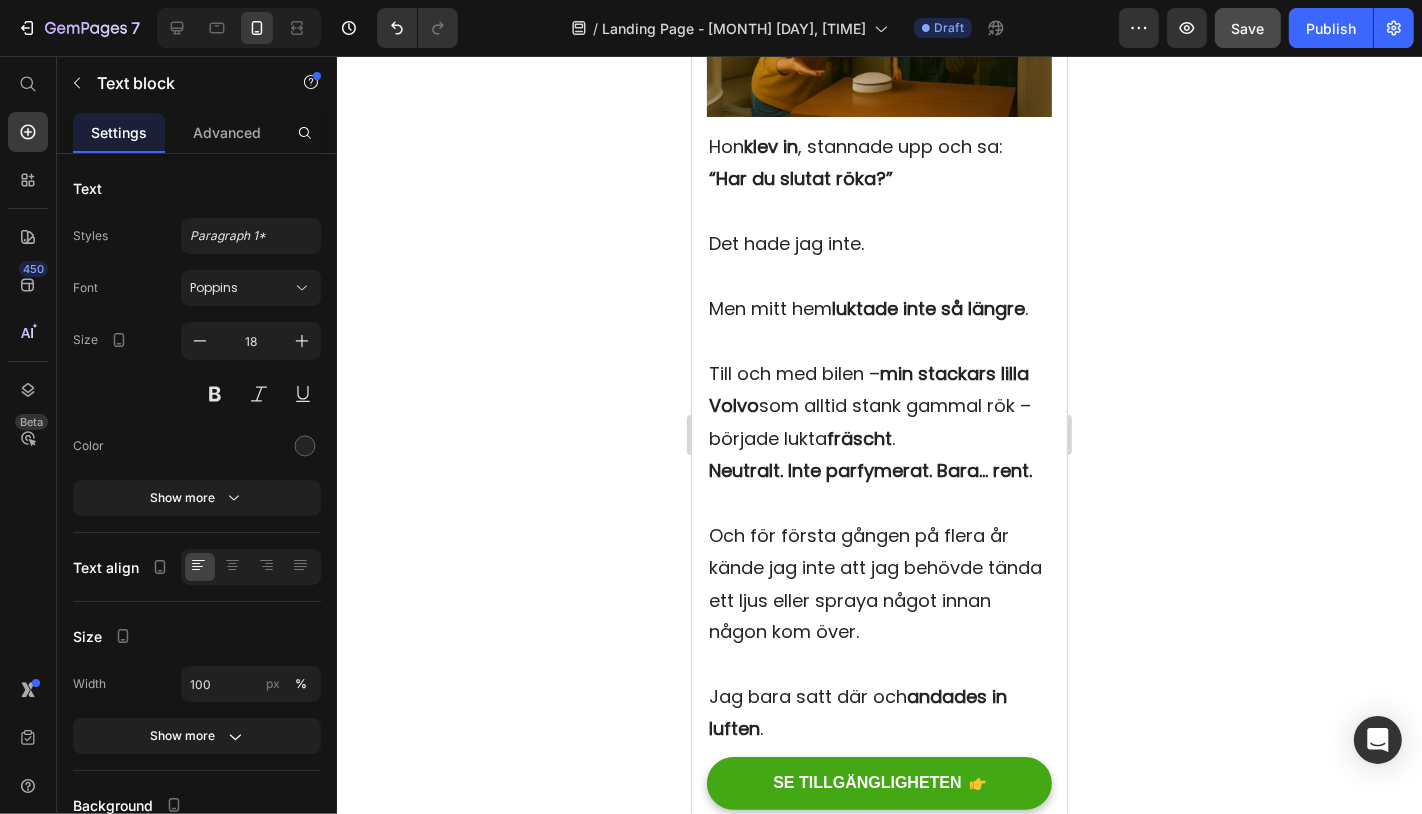 scroll, scrollTop: 9046, scrollLeft: 0, axis: vertical 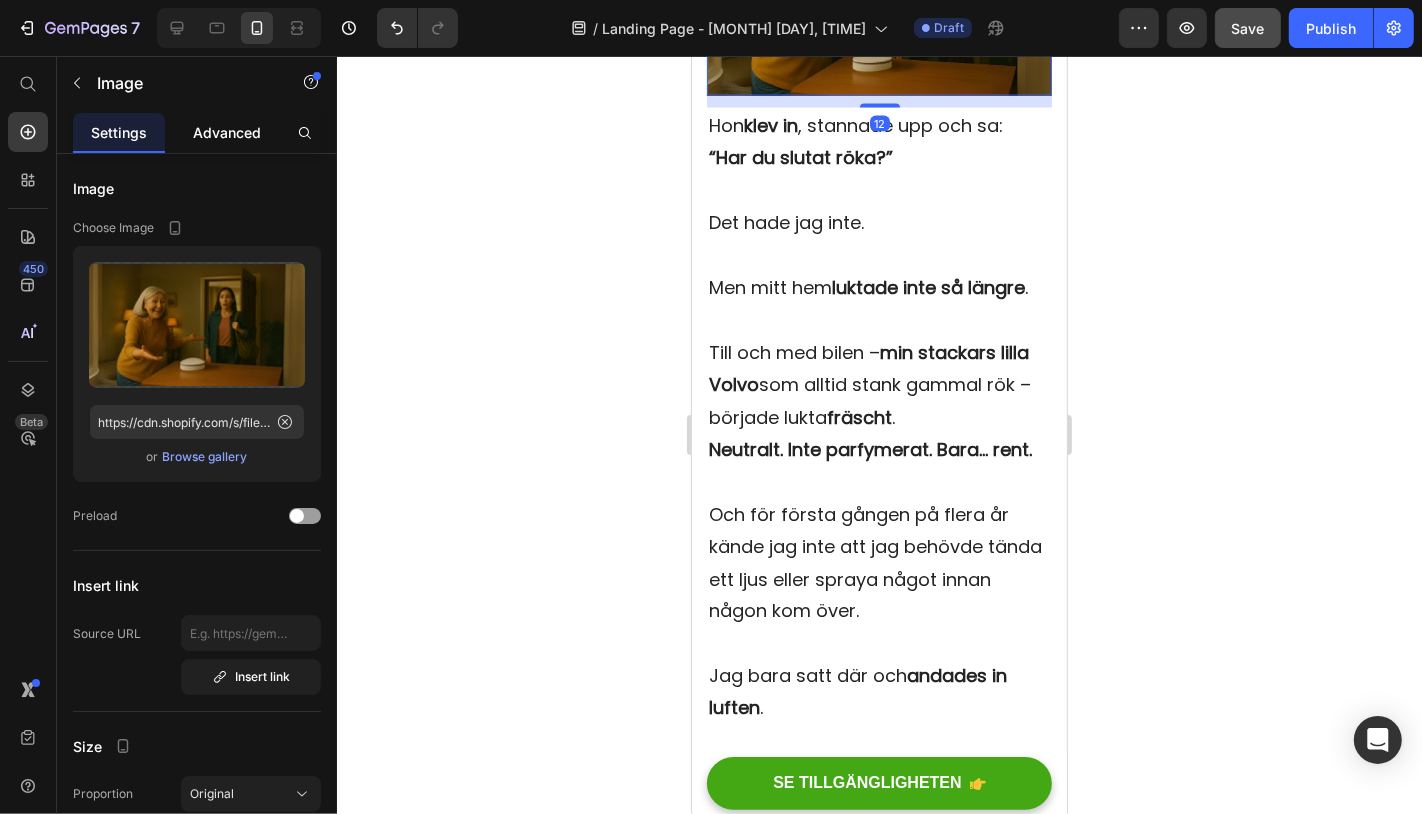 click on "Advanced" at bounding box center [227, 132] 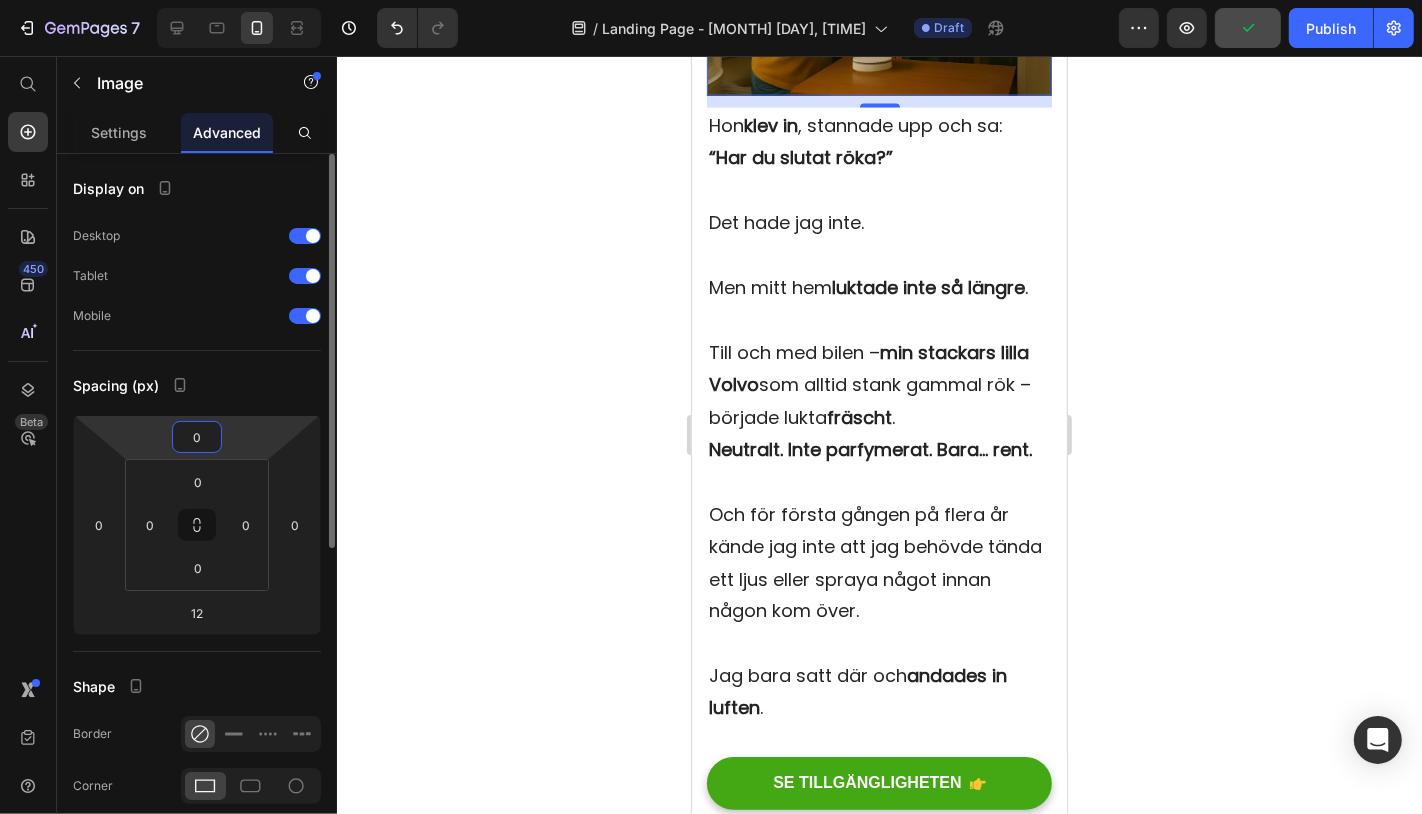 click on "0" at bounding box center [197, 437] 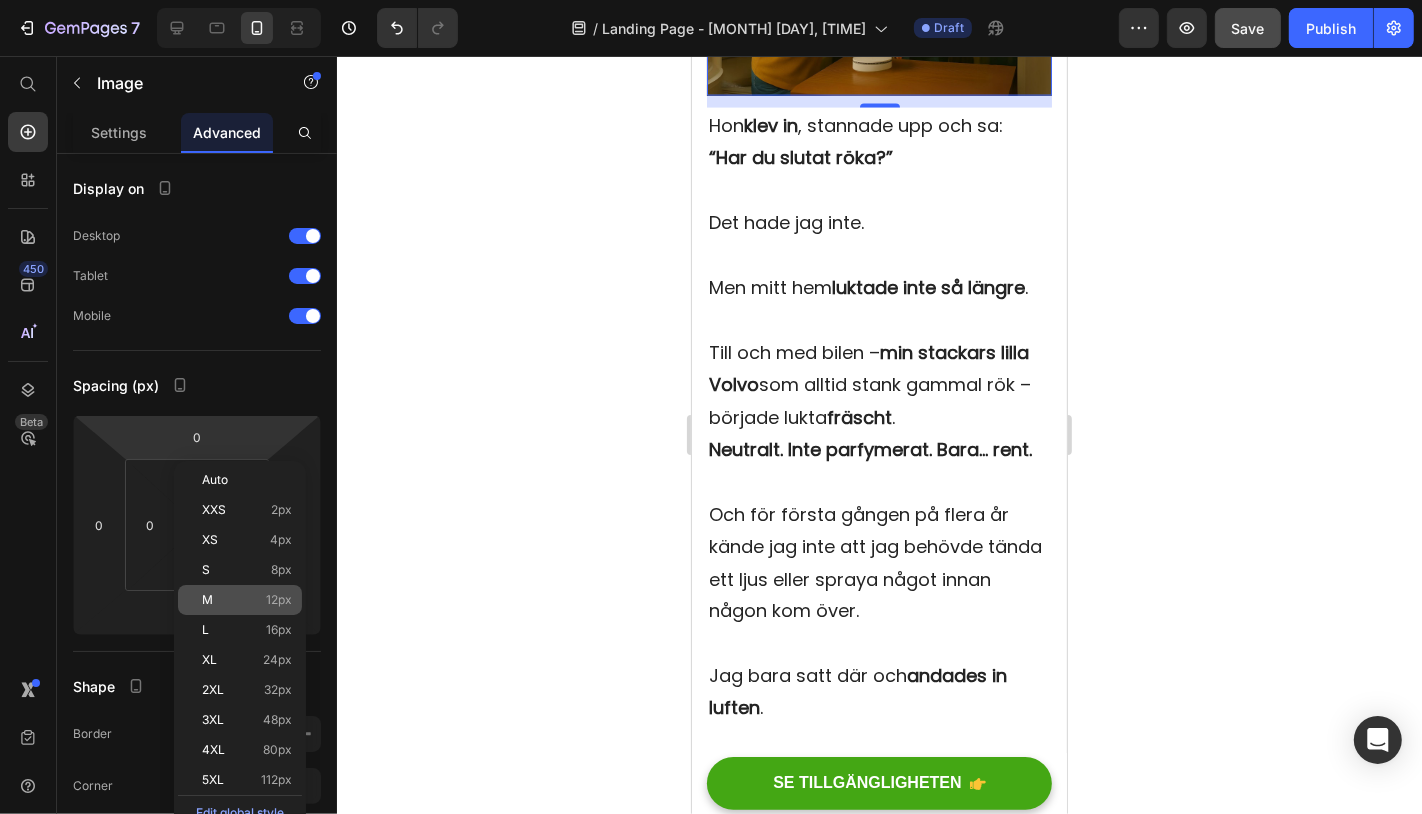 click on "M 12px" at bounding box center [247, 600] 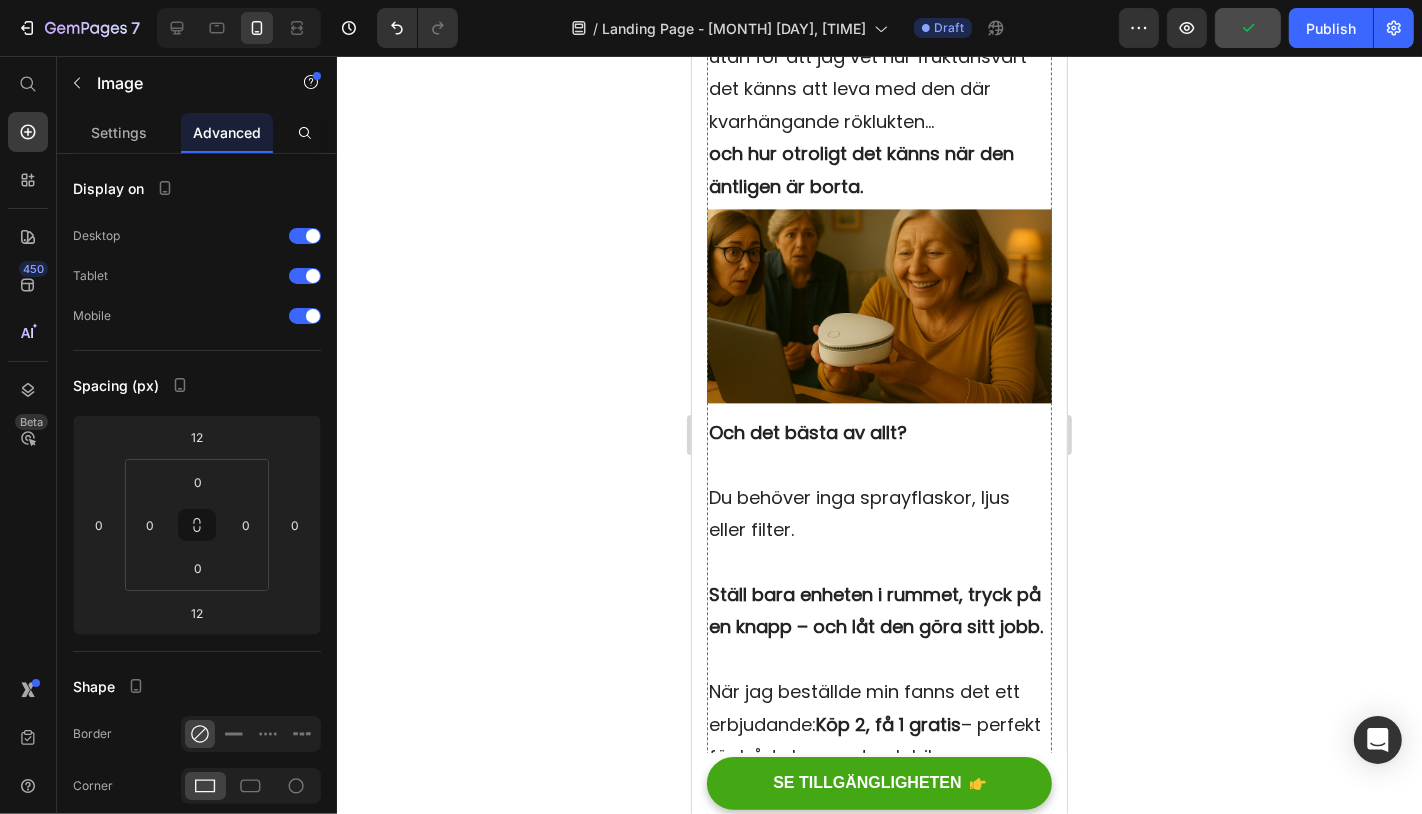 scroll, scrollTop: 10060, scrollLeft: 0, axis: vertical 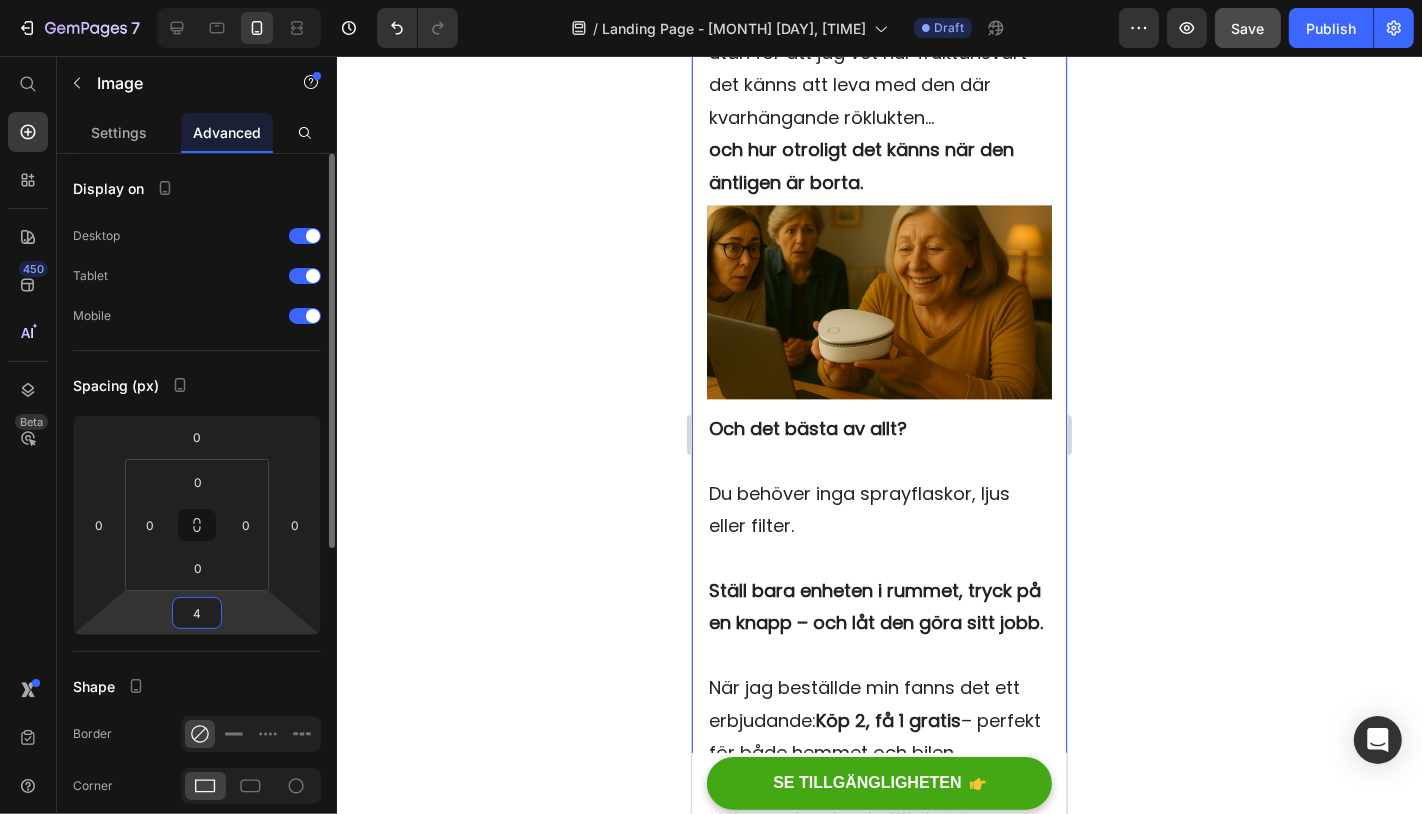 click on "4" at bounding box center (197, 613) 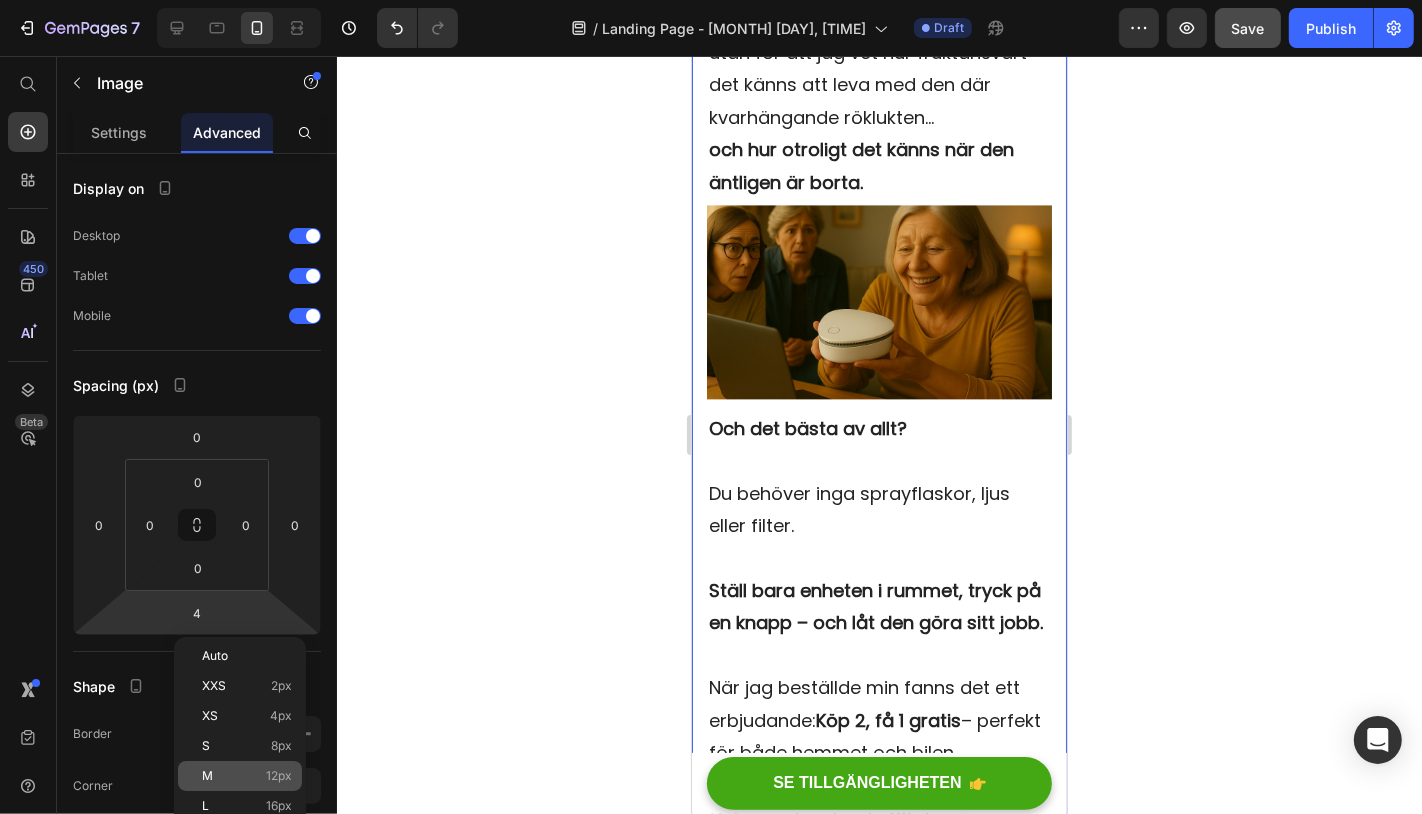 click on "M 12px" 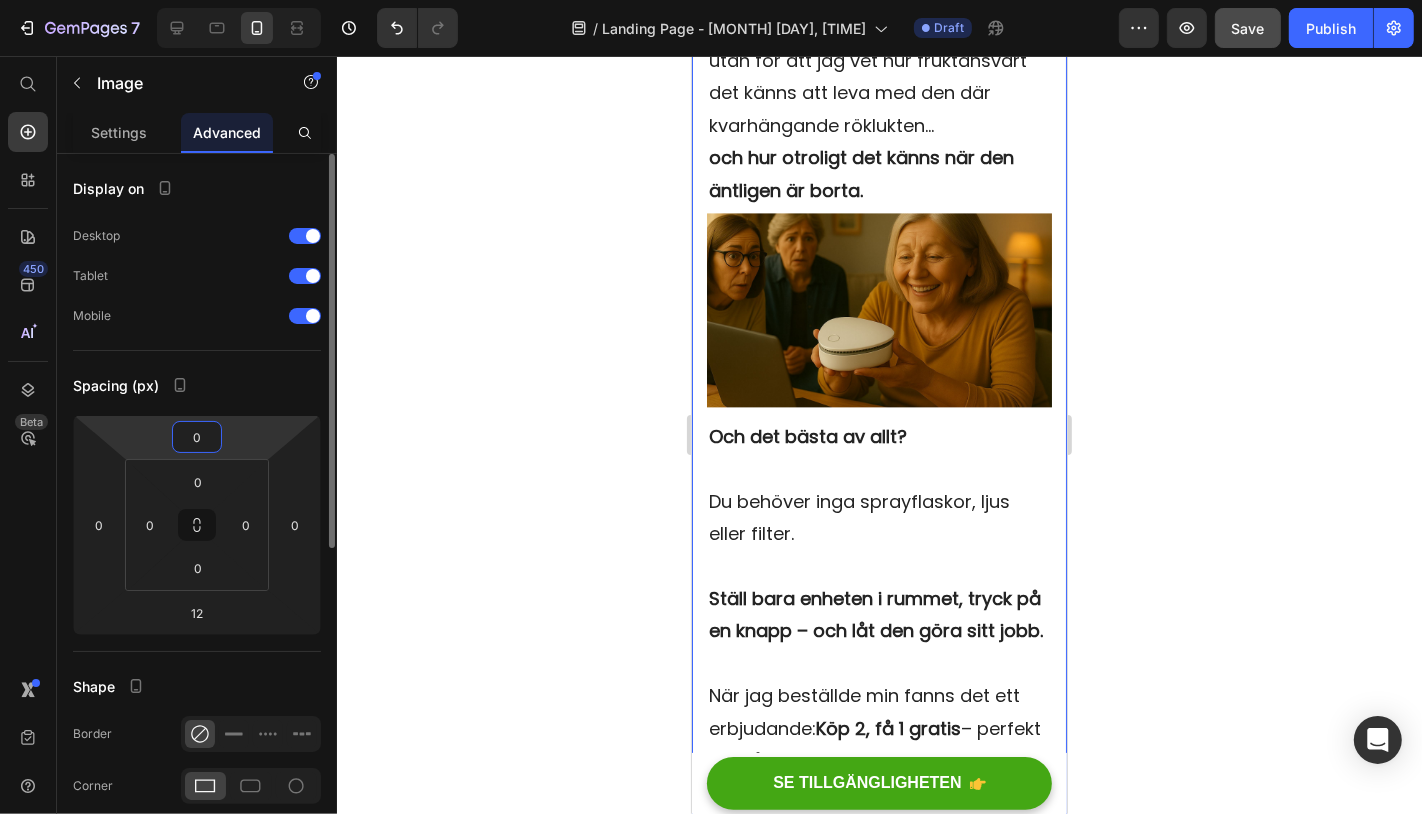 click on "0" at bounding box center [197, 437] 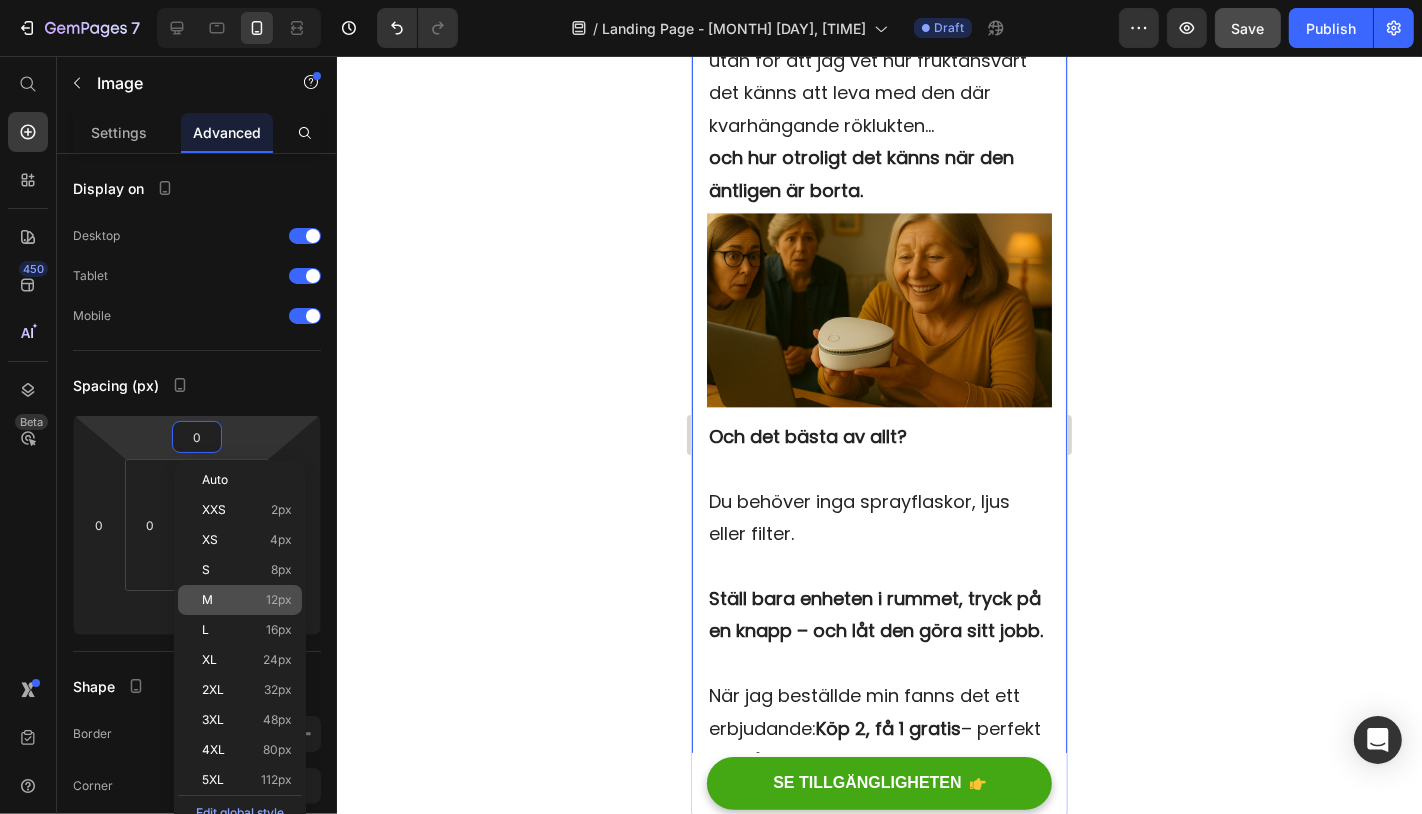 click on "12px" at bounding box center (279, 600) 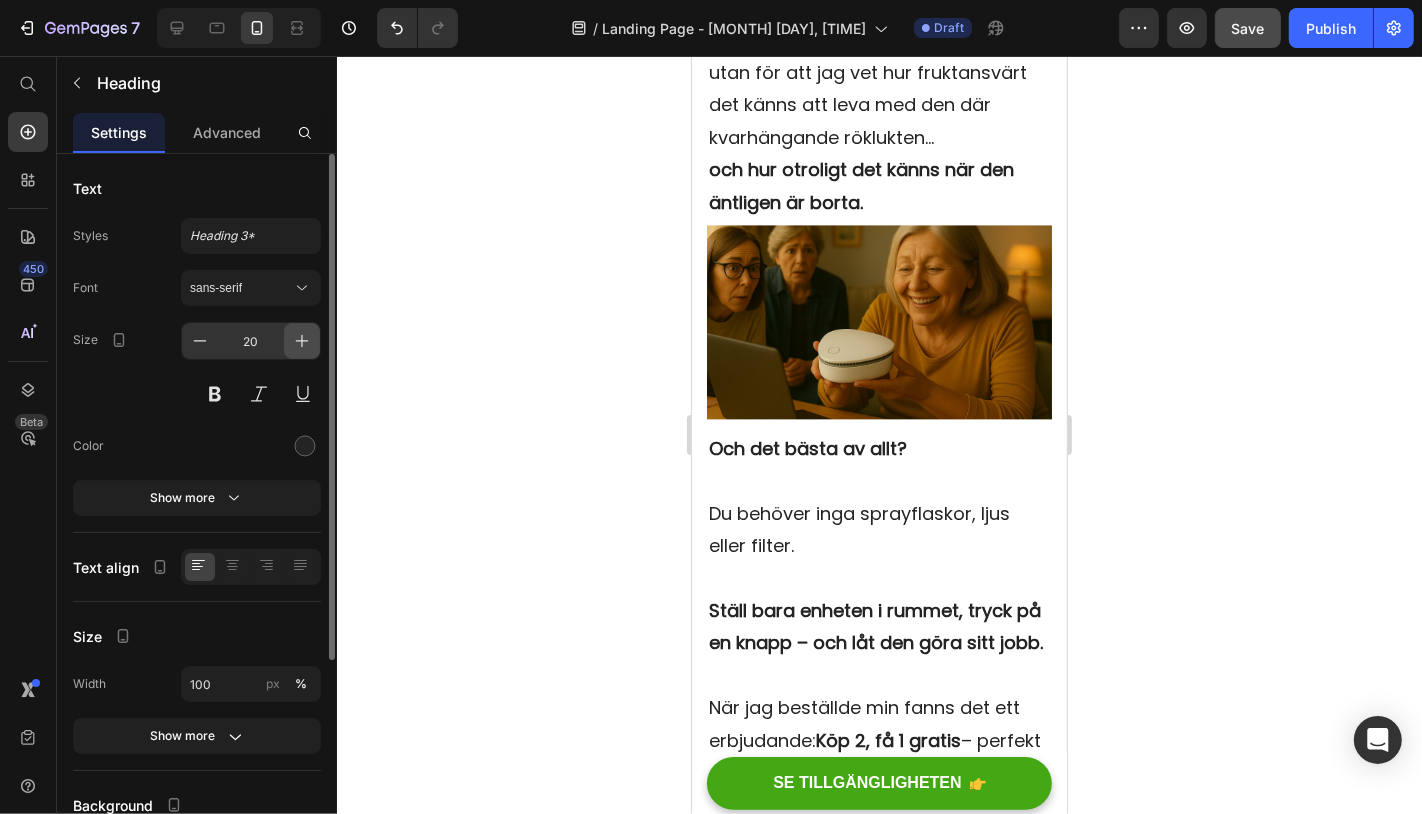 click 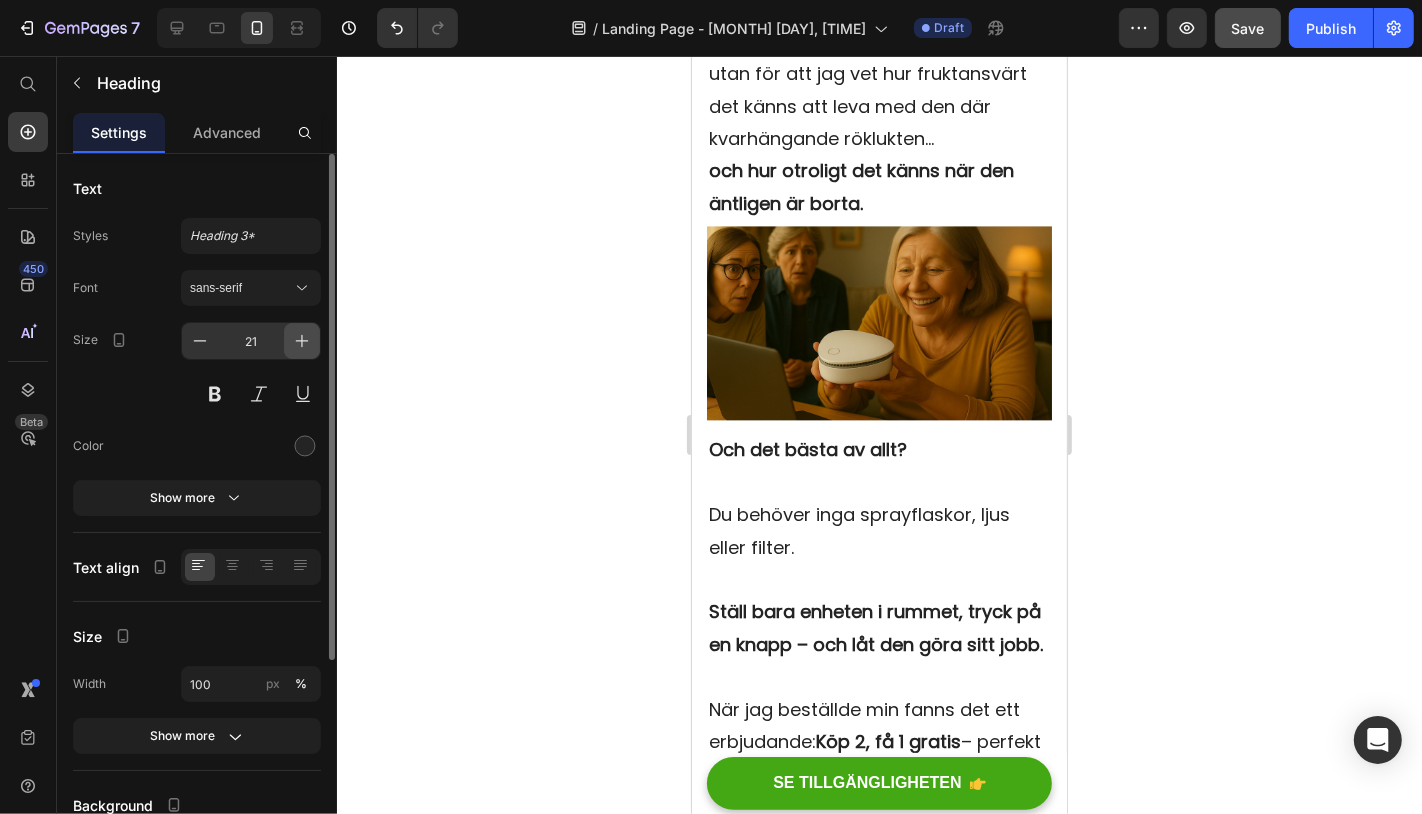 click 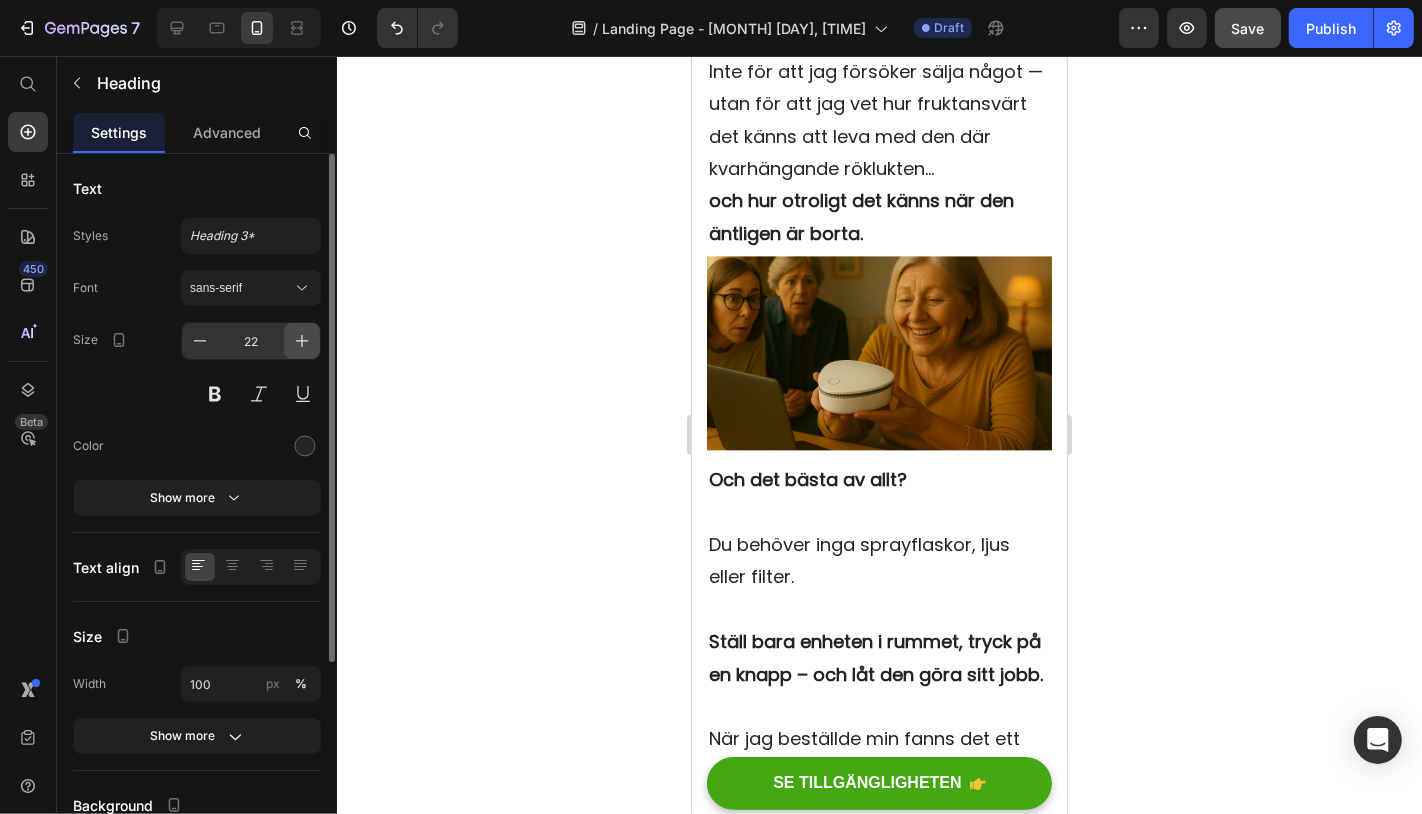 click 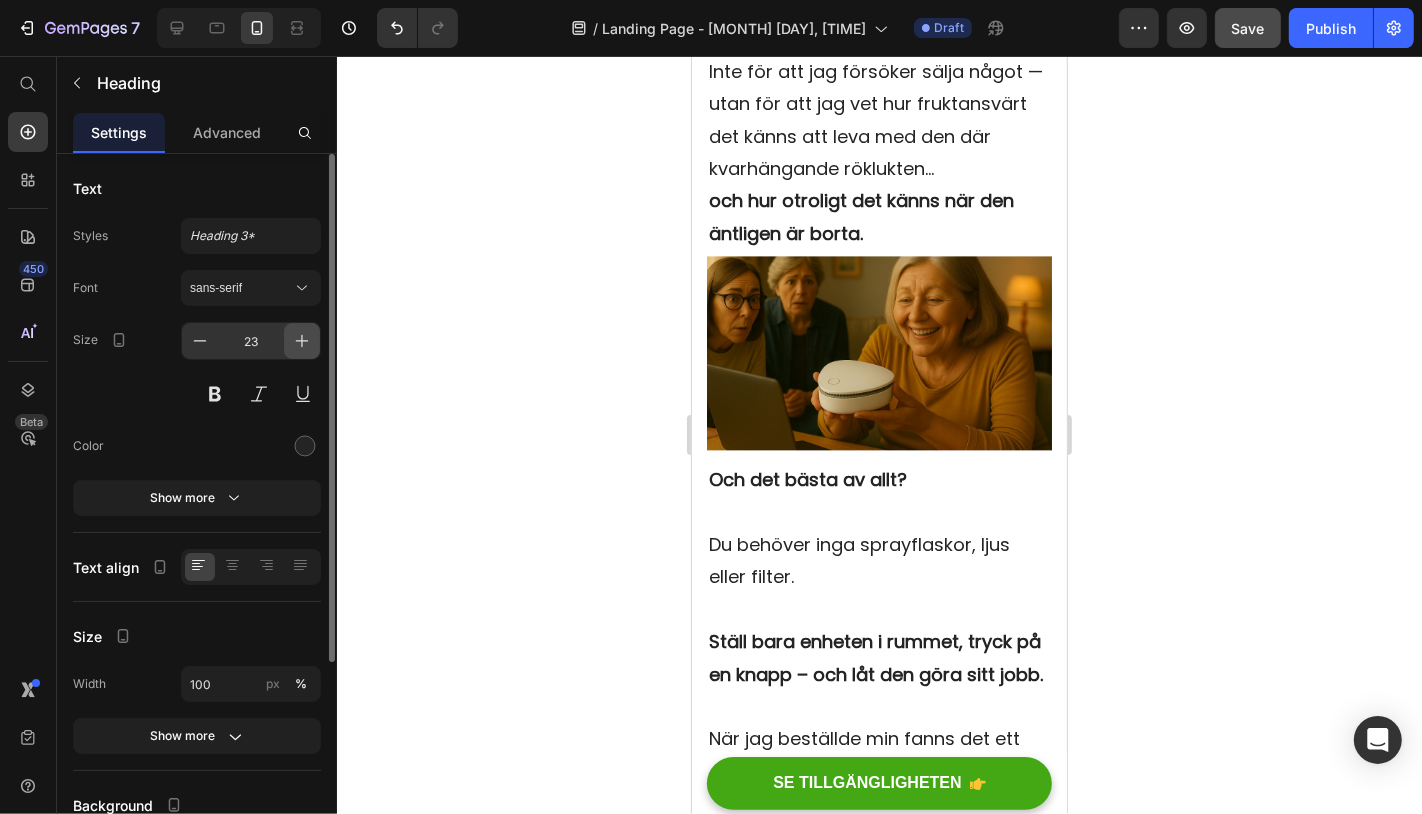 click 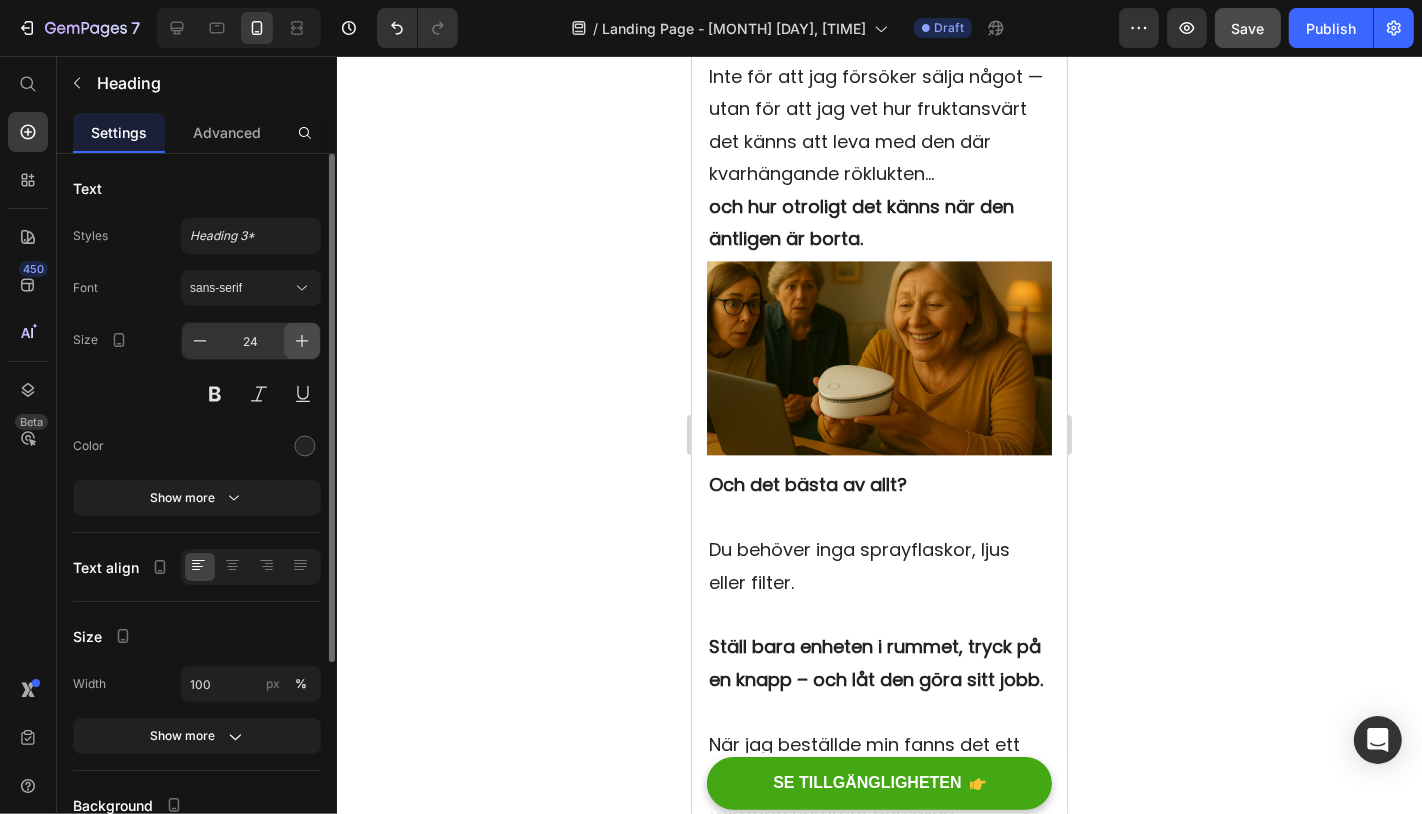 click 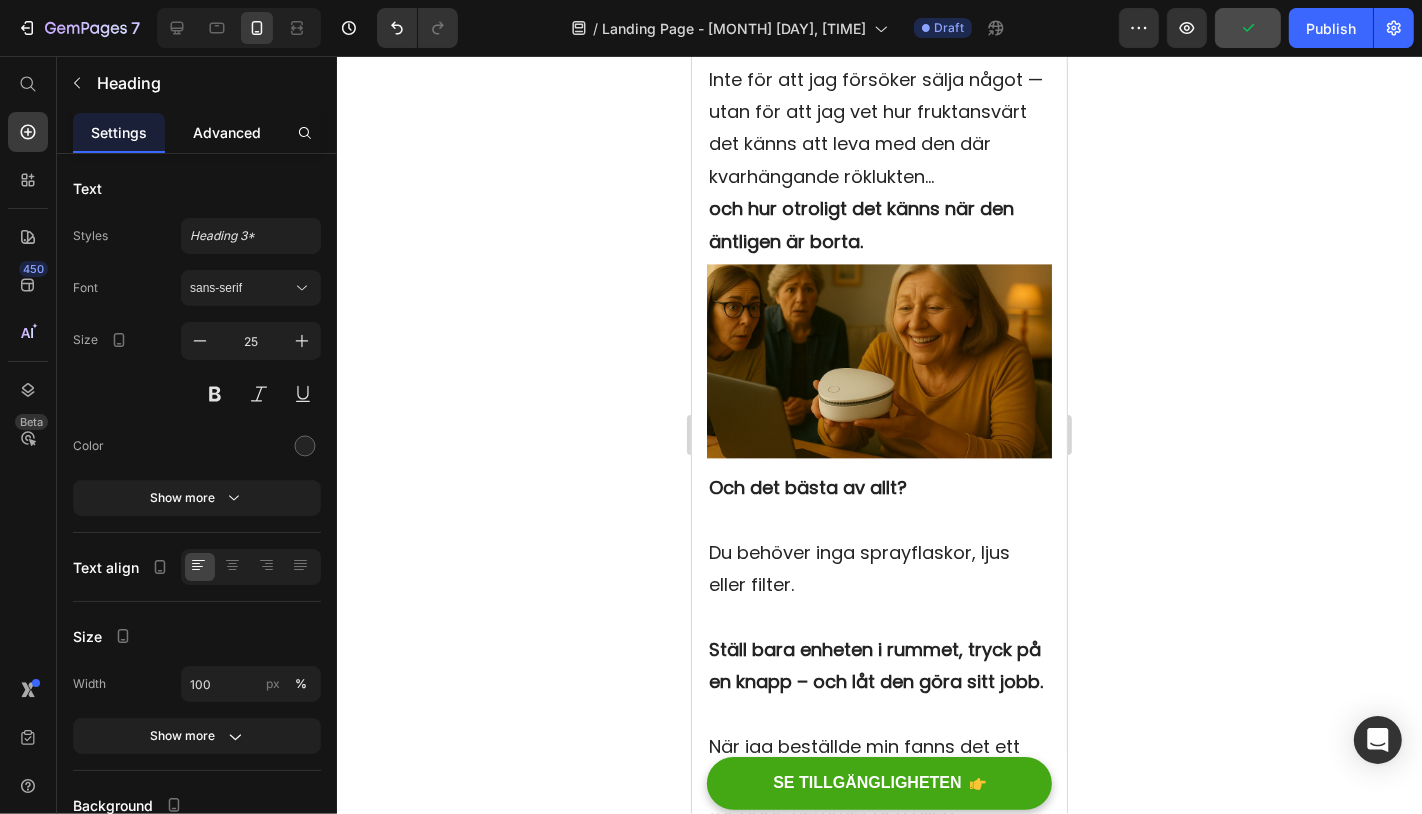 click on "Advanced" at bounding box center (227, 132) 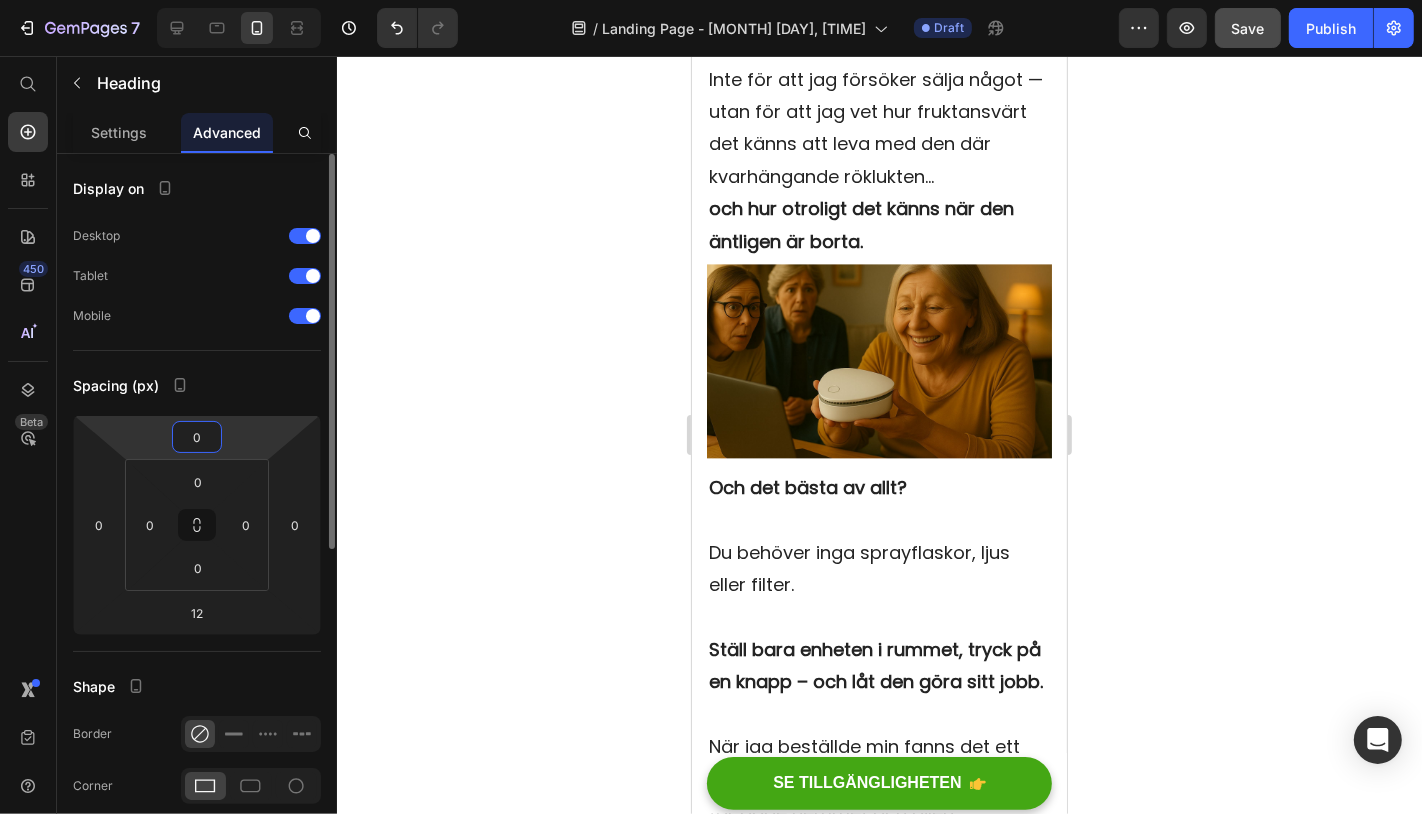click on "0" at bounding box center (197, 437) 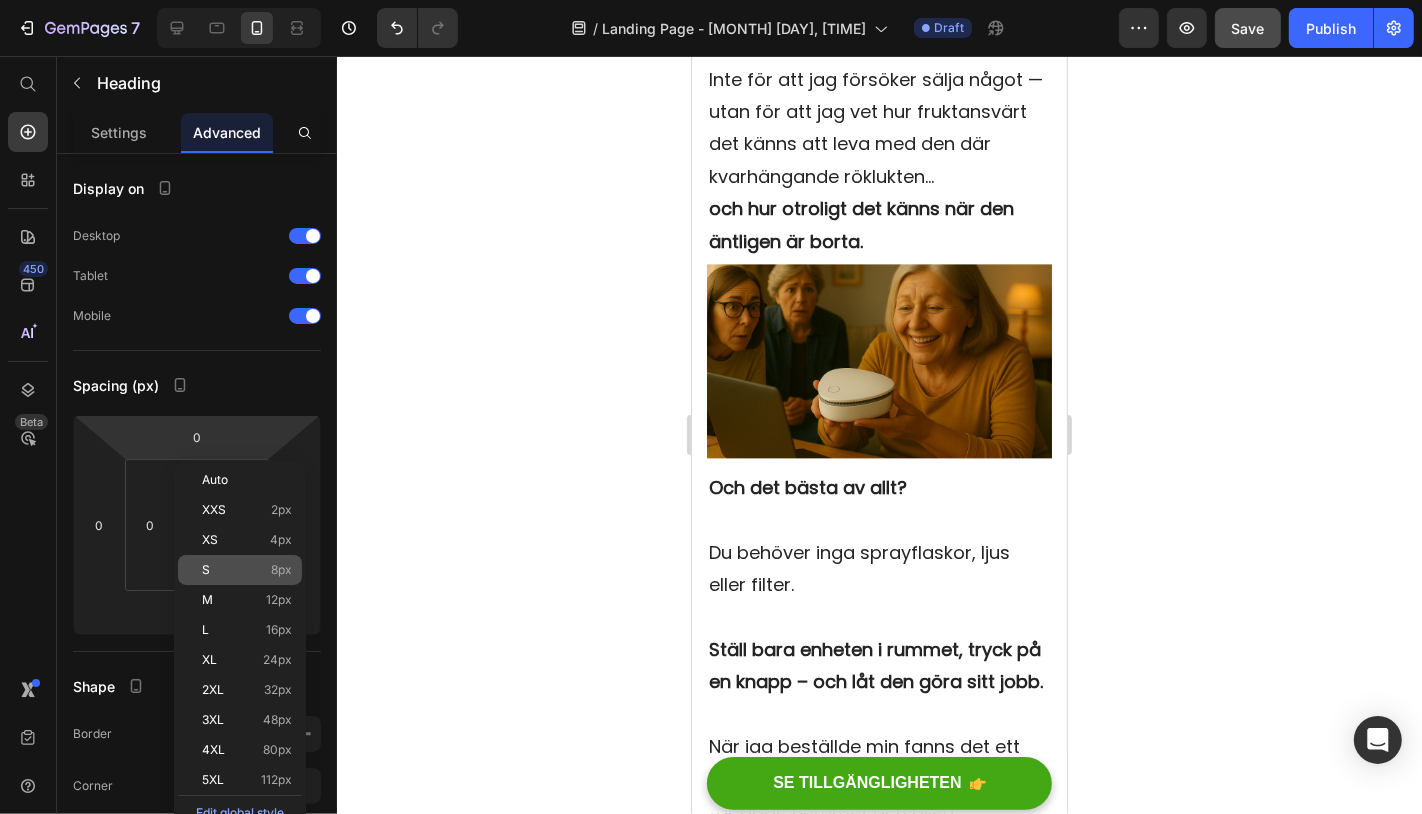 click on "S 8px" at bounding box center [247, 570] 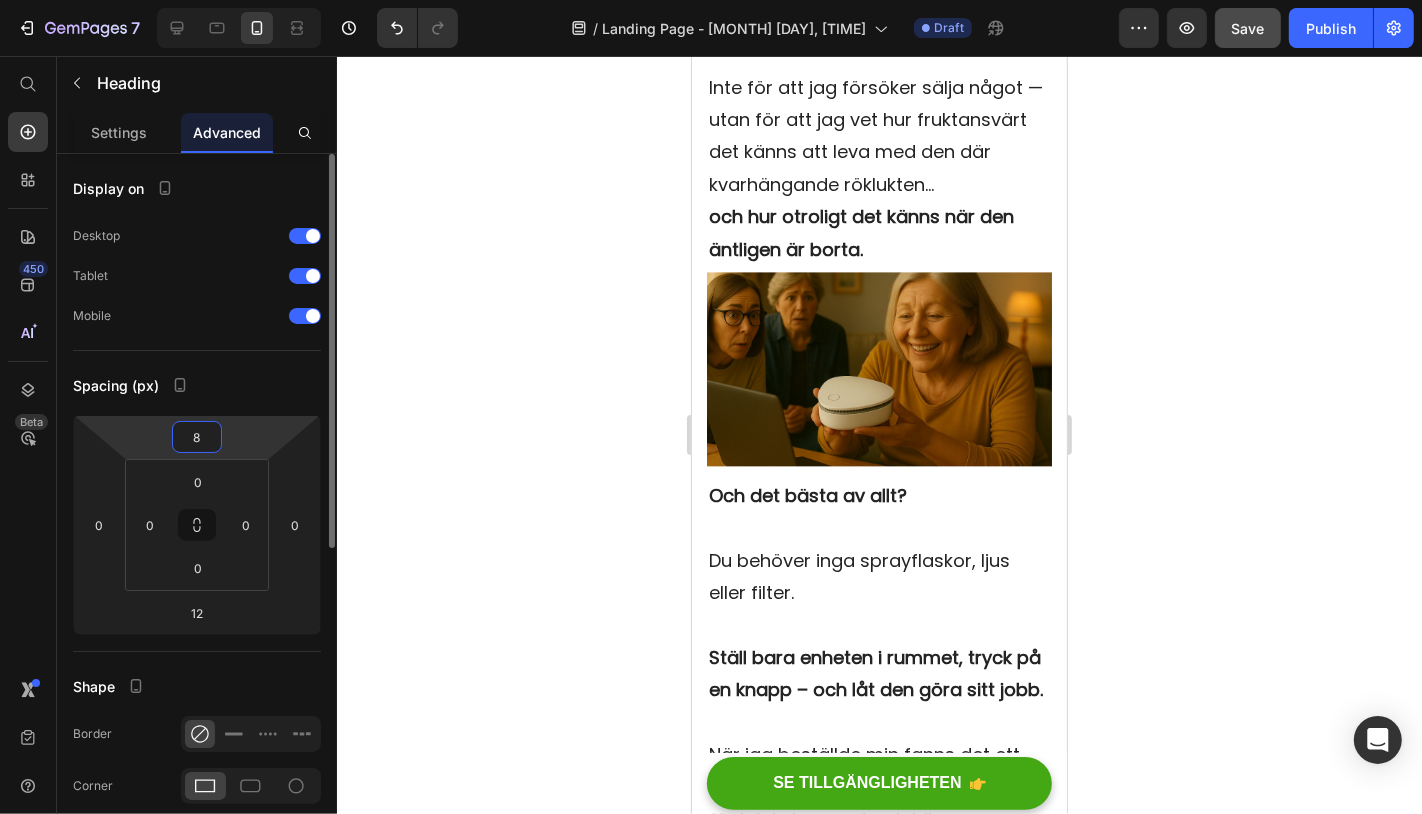 click on "8" at bounding box center (197, 437) 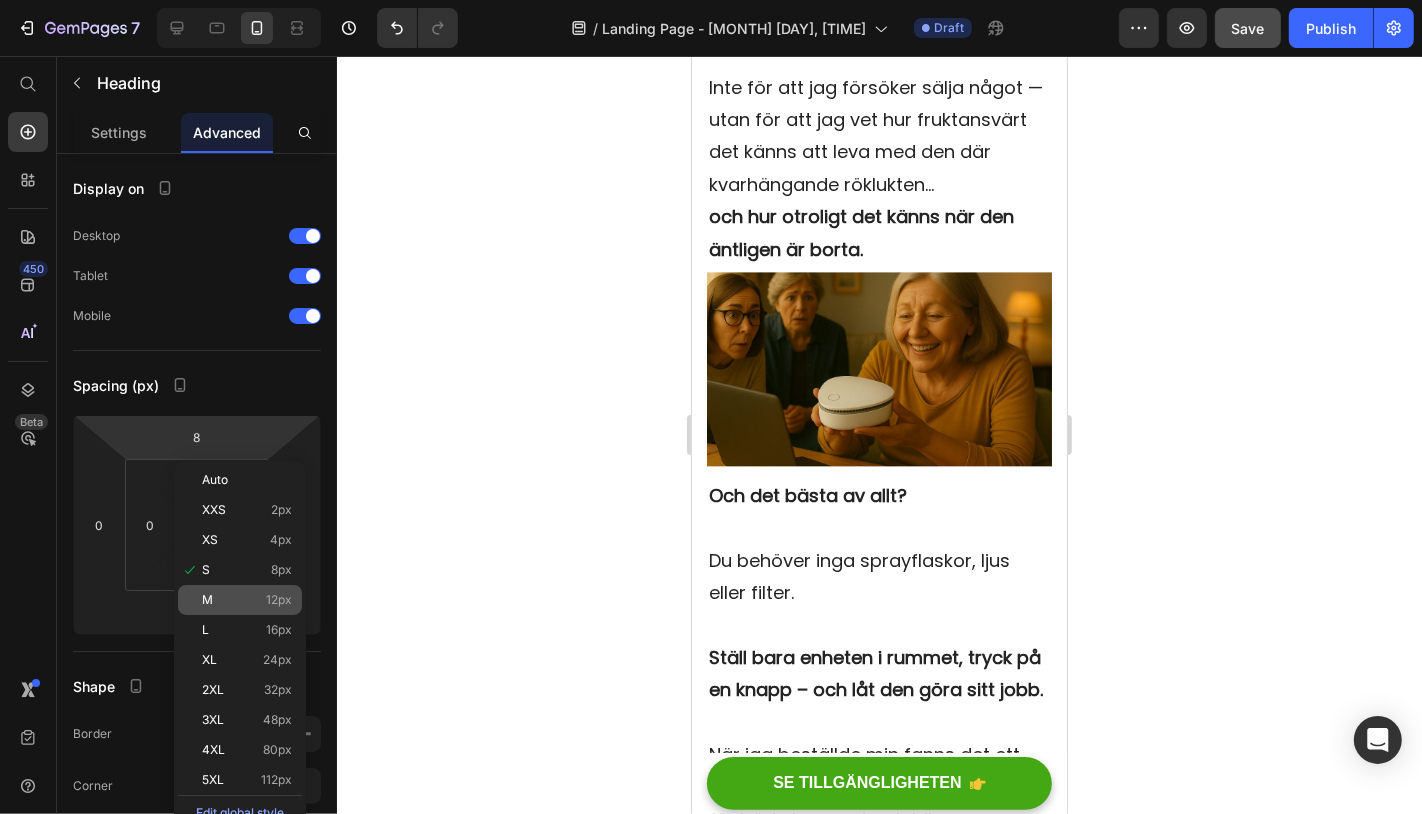 click on "M 12px" at bounding box center [247, 600] 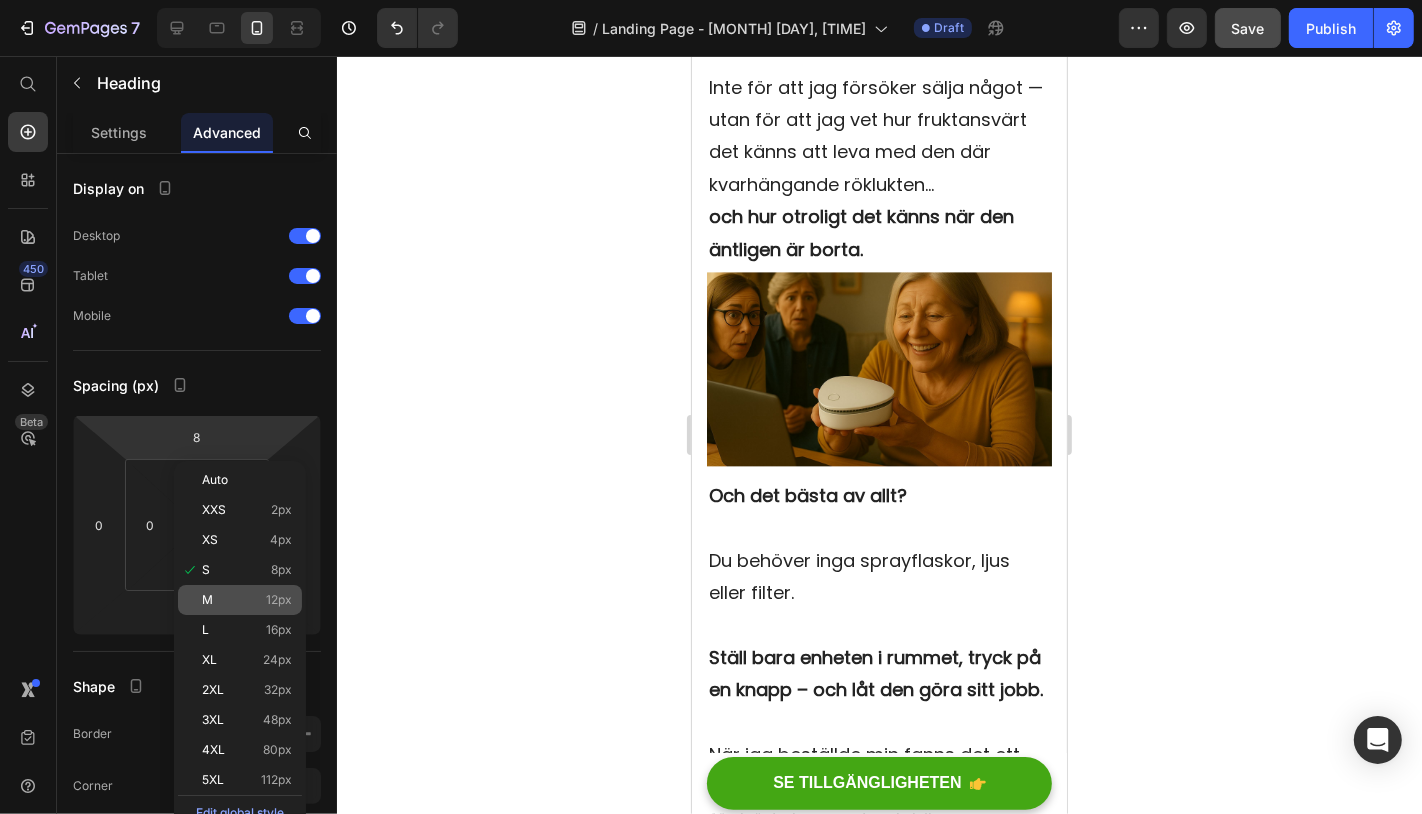 type on "12" 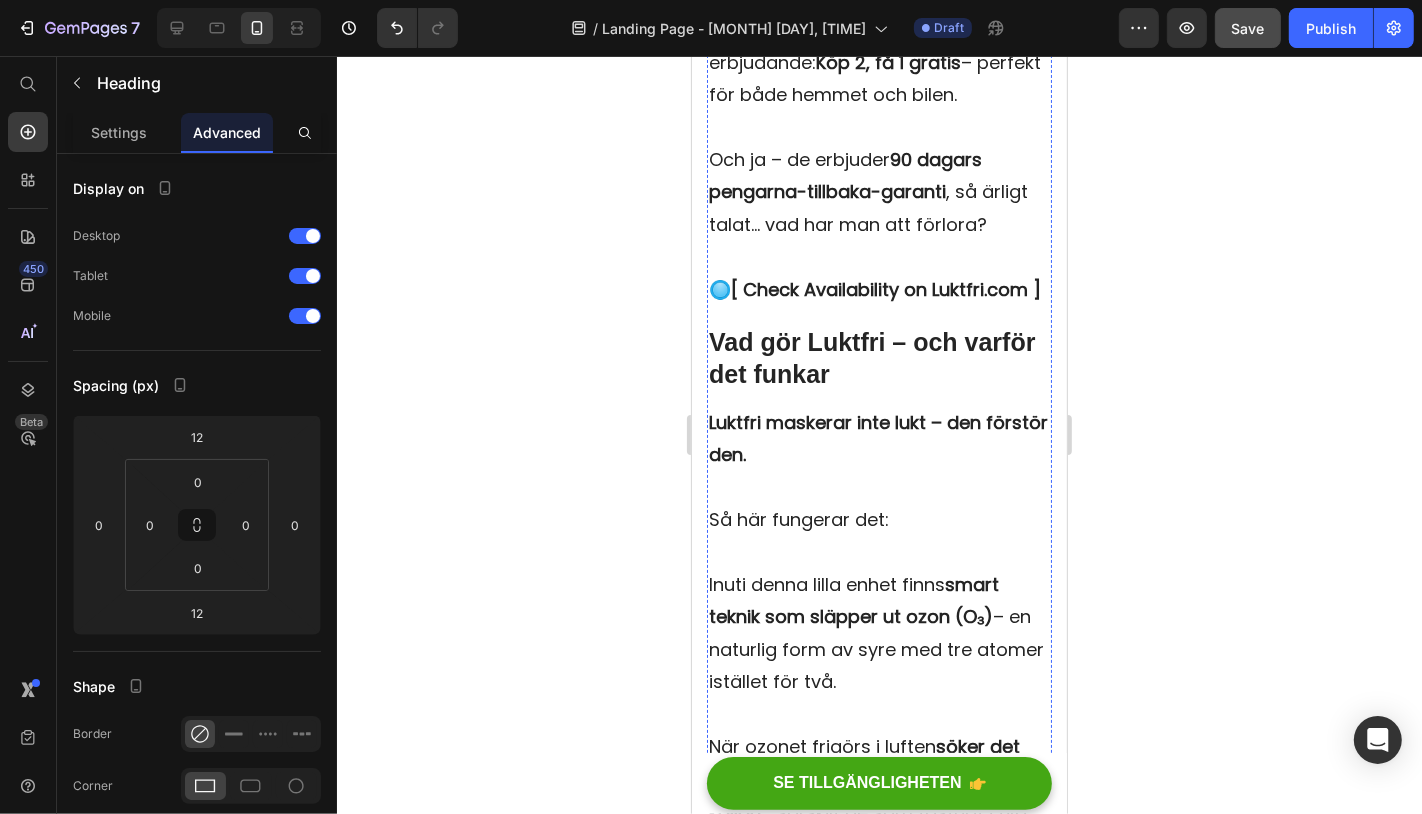 scroll, scrollTop: 10790, scrollLeft: 0, axis: vertical 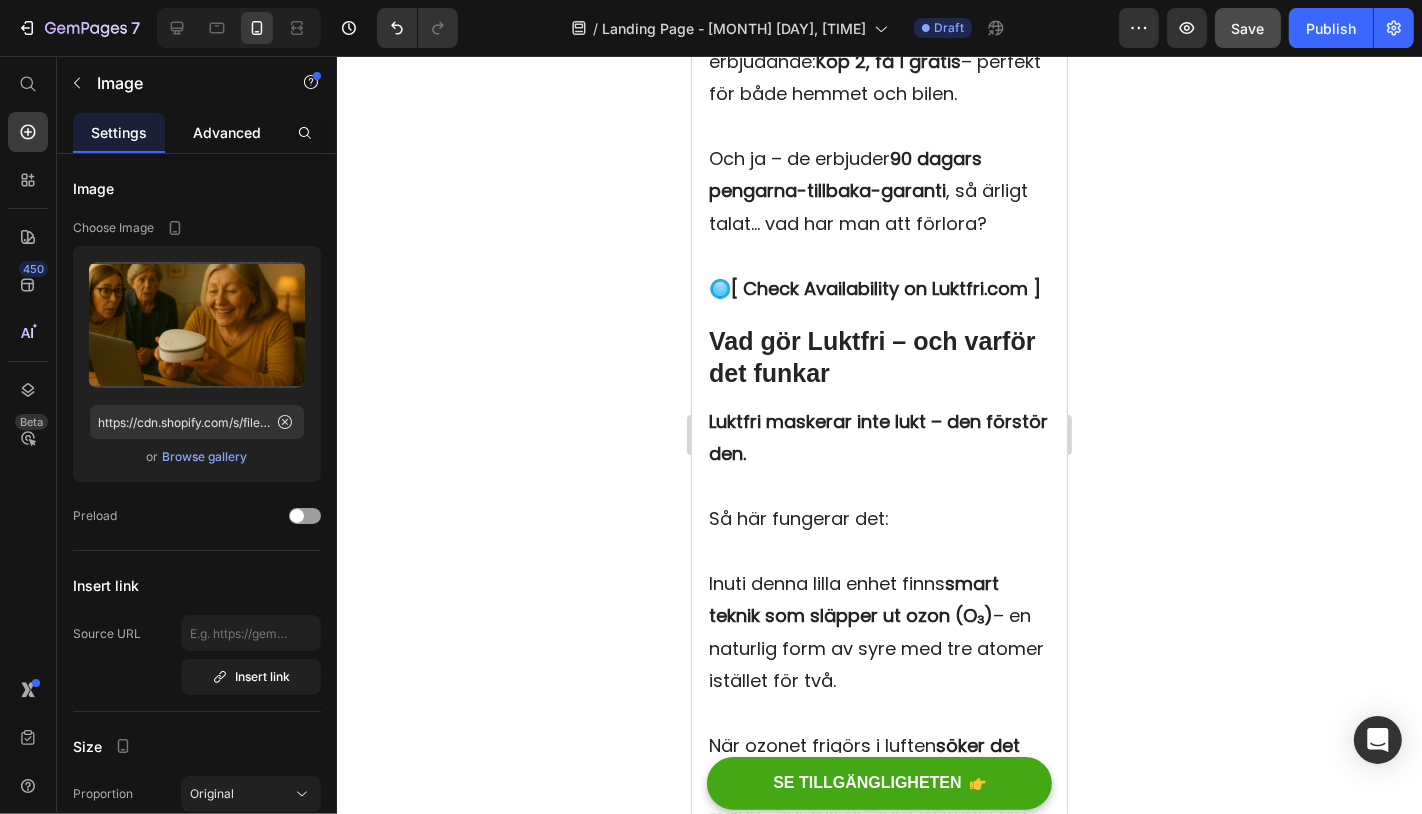 click on "Advanced" at bounding box center [227, 132] 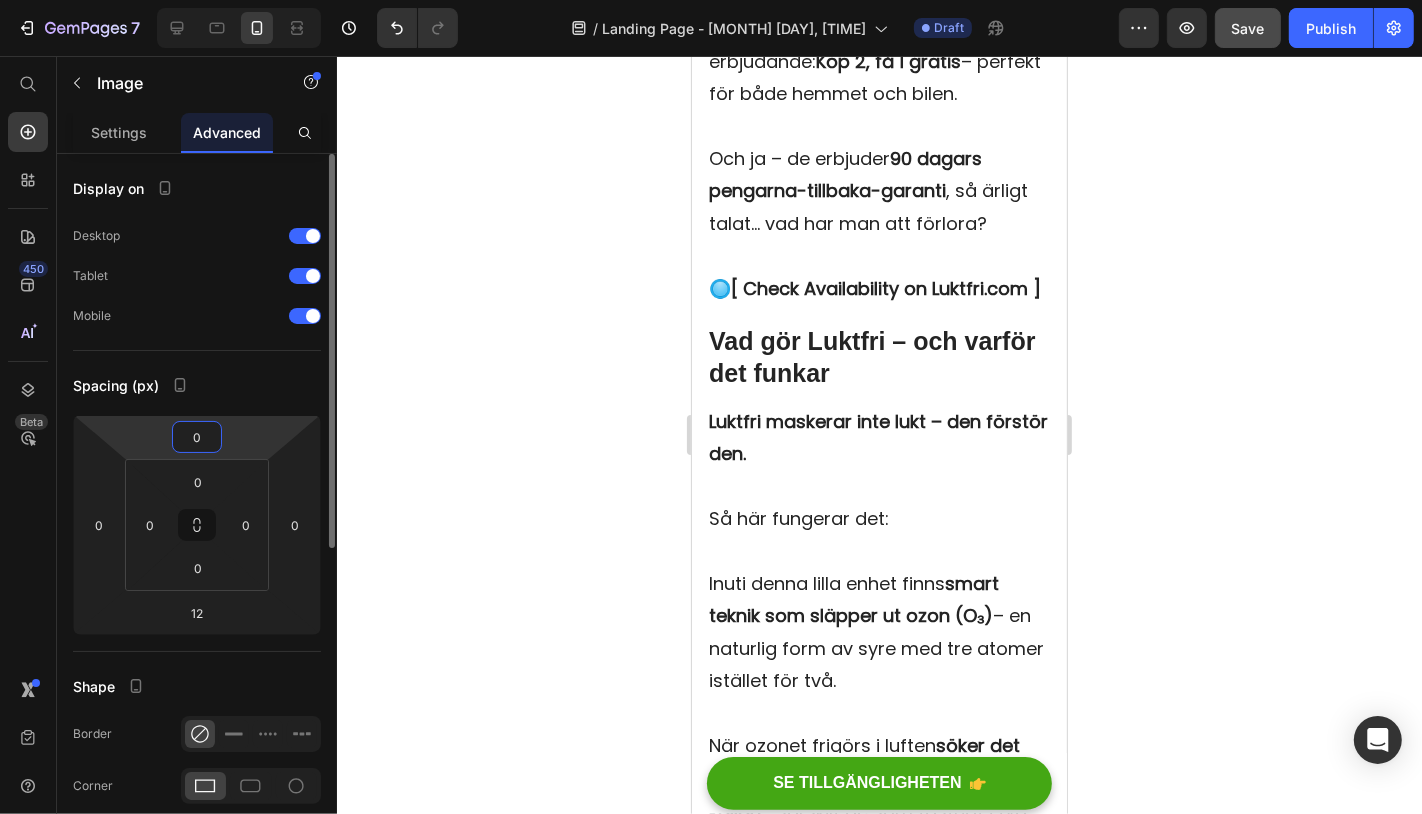 click on "0" at bounding box center [197, 437] 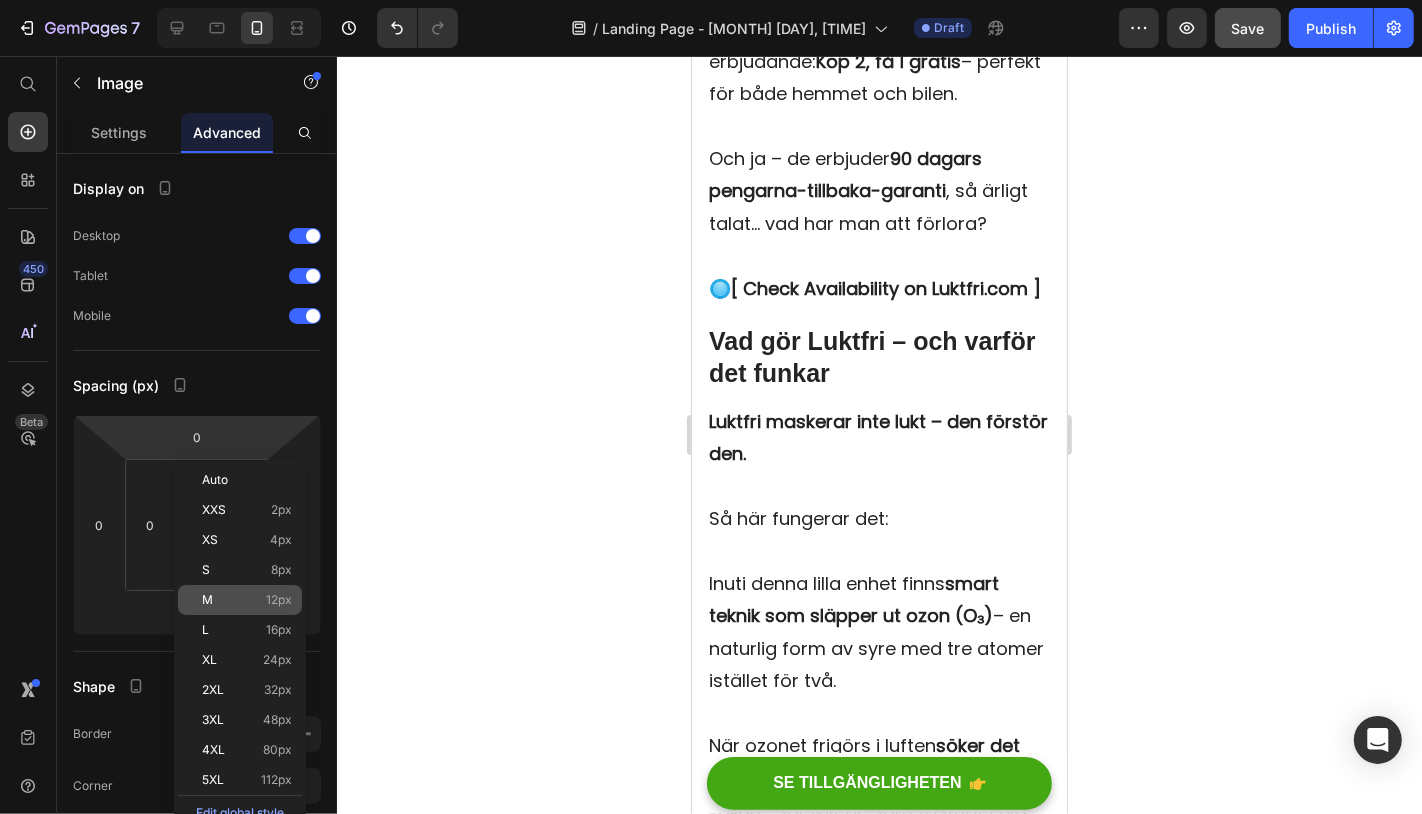 click on "M 12px" at bounding box center (247, 600) 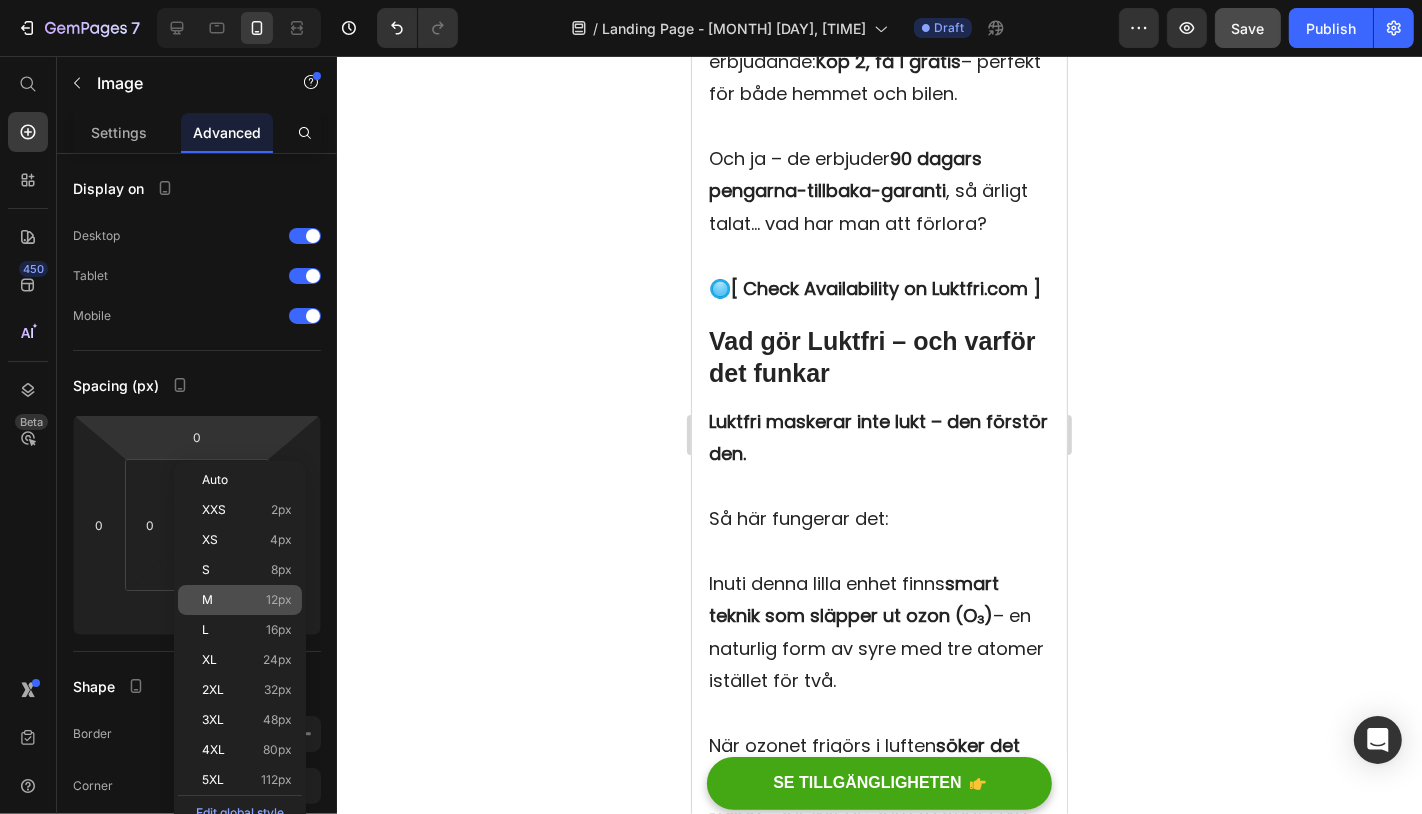 type on "12" 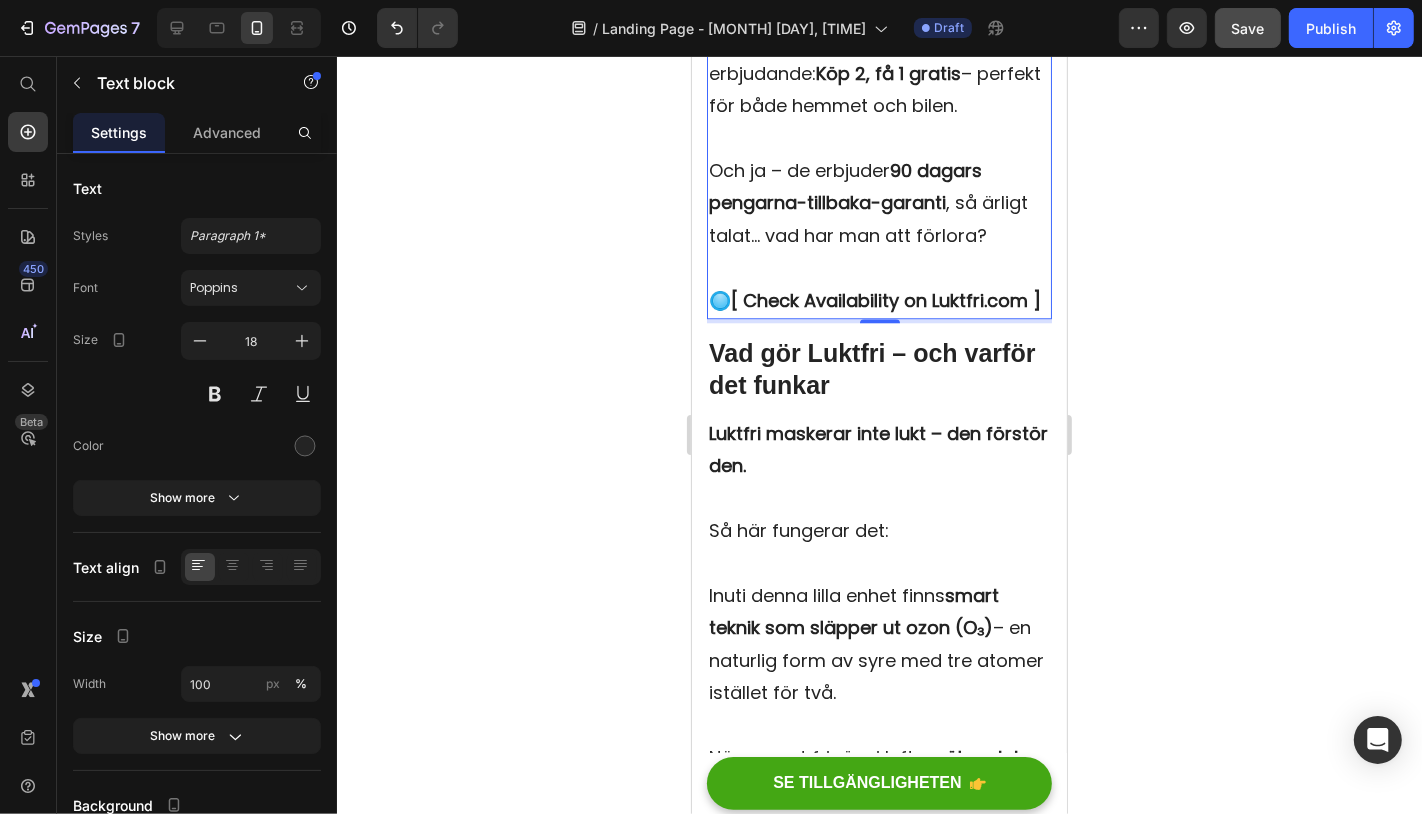click on "Du behöver inga sprayflaskor, ljus eller filter." at bounding box center [878, -122] 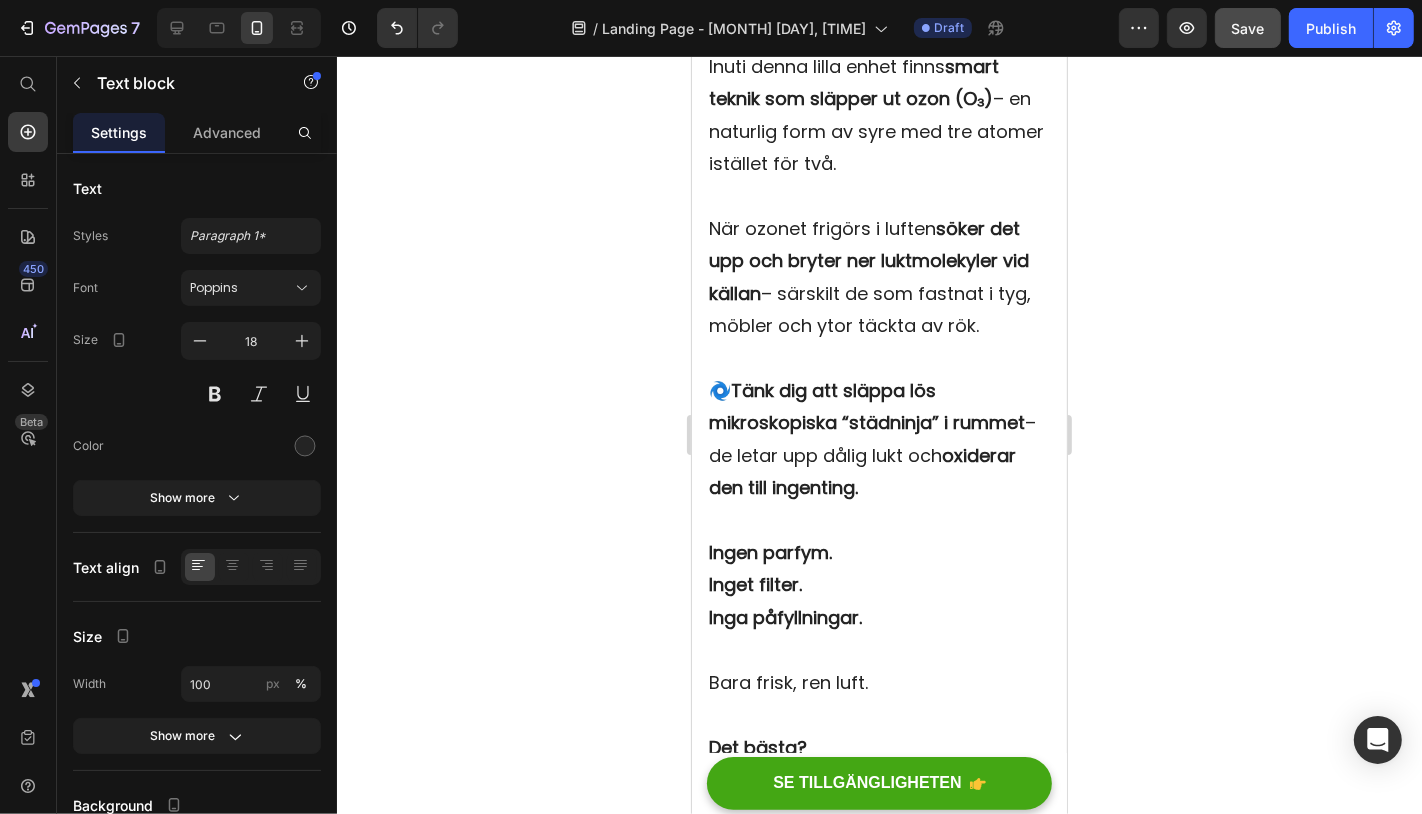 scroll, scrollTop: 11320, scrollLeft: 0, axis: vertical 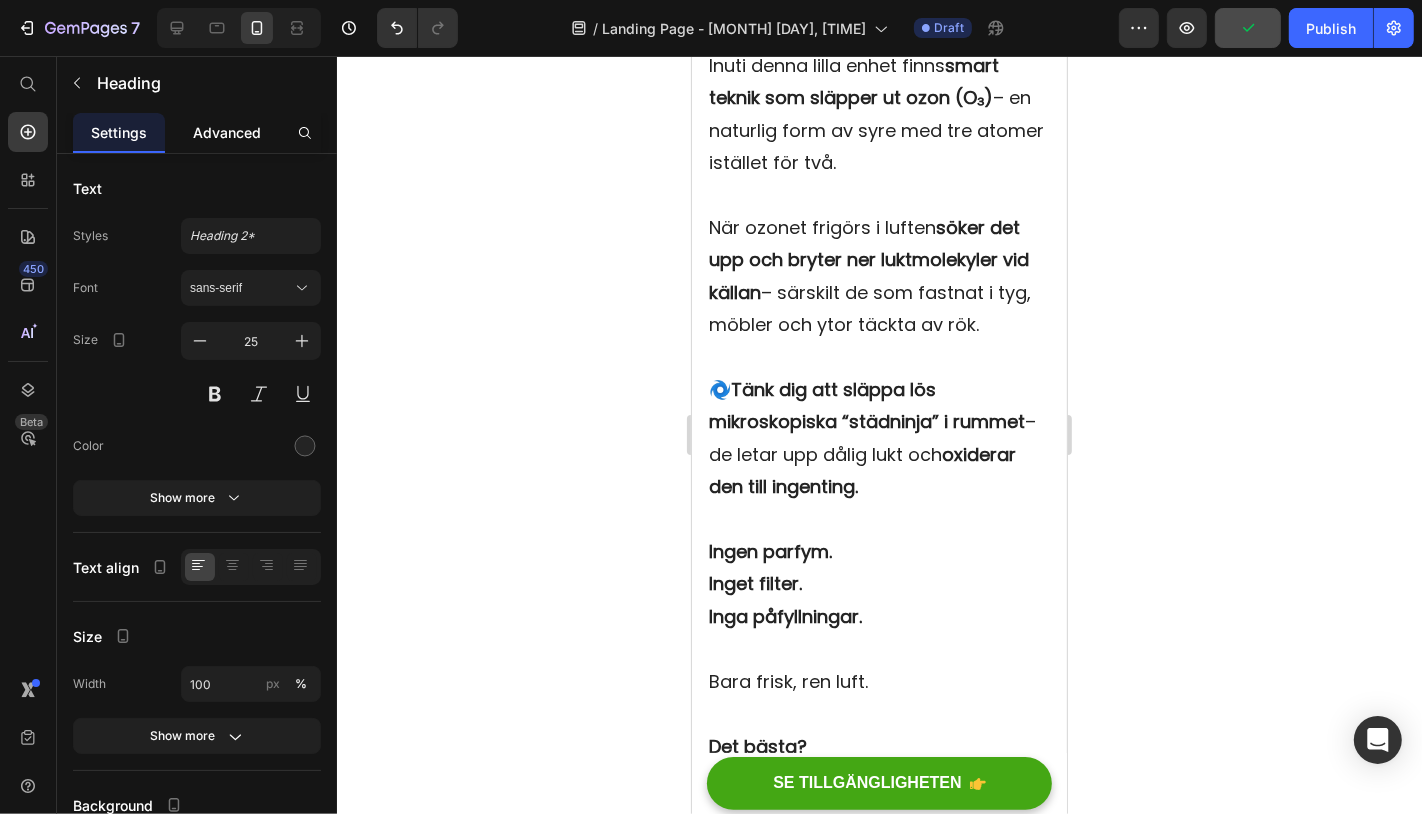 click on "Advanced" at bounding box center (227, 132) 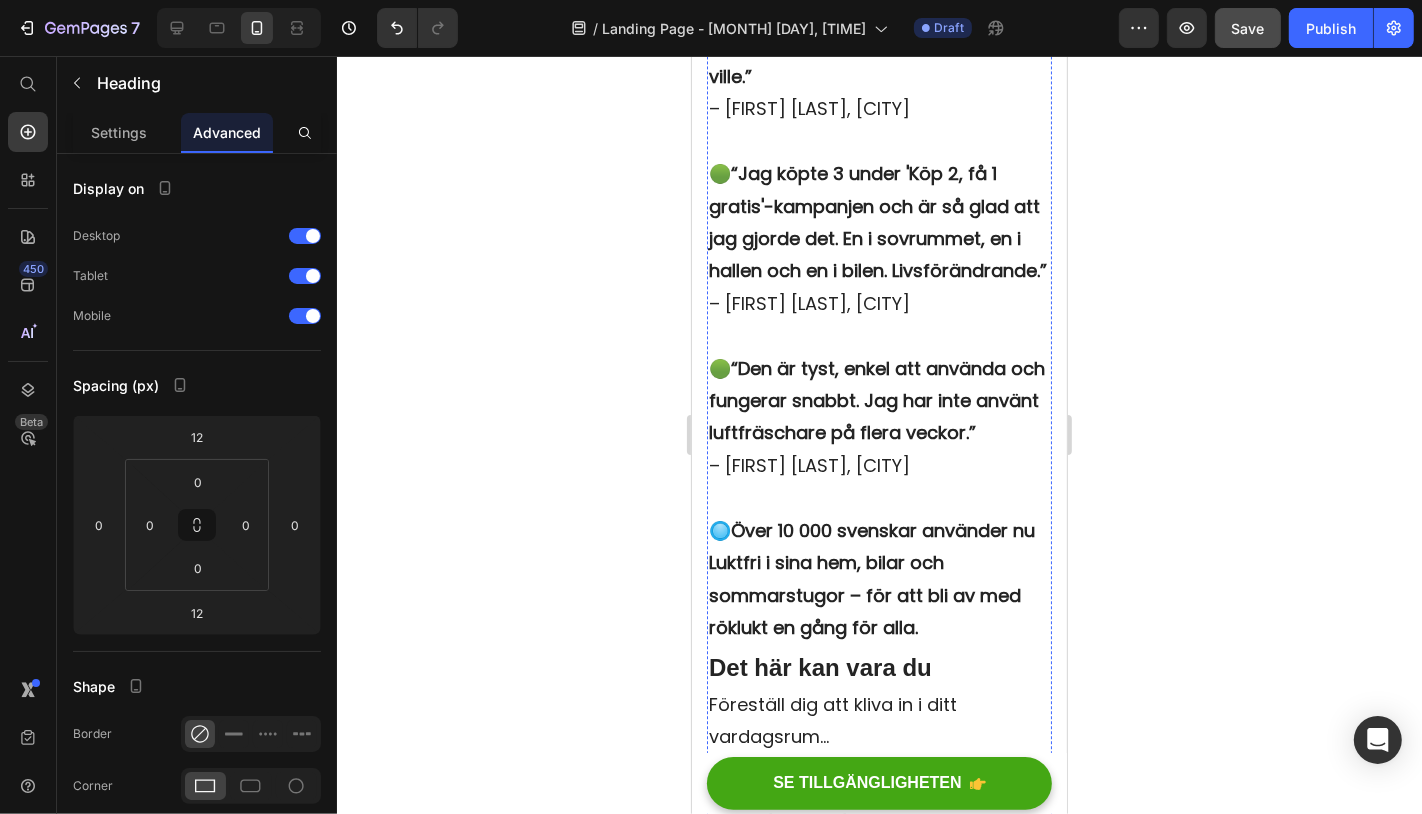 scroll, scrollTop: 12957, scrollLeft: 0, axis: vertical 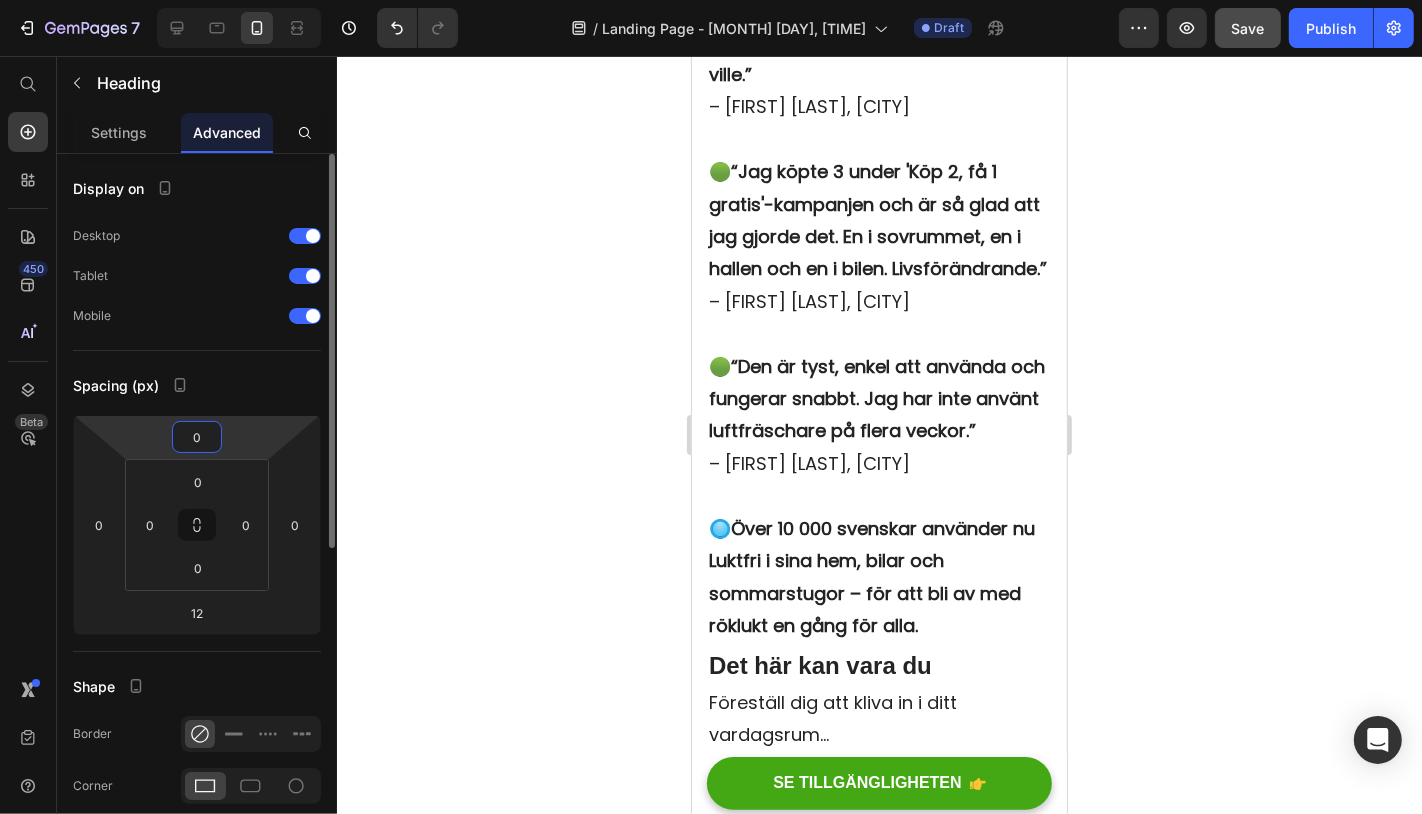 click on "0" at bounding box center (197, 437) 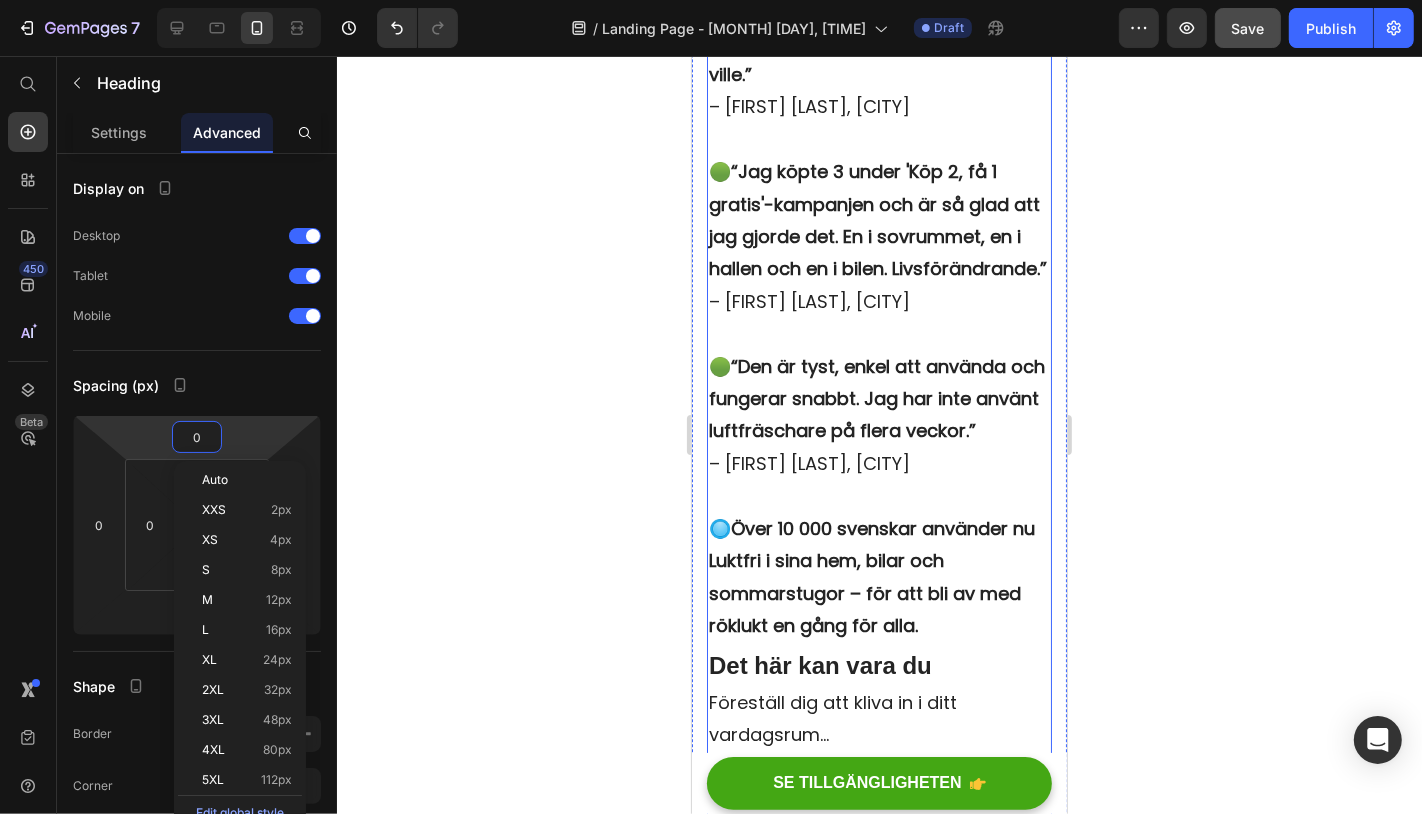 click on "Som läkare inom luftkvalitet får jag ofta höra berättelser från människor som kämpar med dålig lukt. En äldre kvinna från Göteborg berättade för mig: Text block Jag brukade aldrig märka det.. Men en dag kom min systerdotter in, rynkade på näsan och sa: Text block “Varför luktar det som ett askfat här inne?” Text Block Image Jag ville  sjunka genom golvet . Jag hade precis  städat vardagsrummet  dagen innan.  Sprutat luftfräschare .  Öppnat fönstren. Till och med tänt ett av de där  överprisade doftljusen  som ska “absorbera lukt.” Men det  spelade ingen roll. Lukten var fortfarande där.   Djupt inne i gardinerna… soffan… till och med väggarna Och det" at bounding box center [878, -4554] 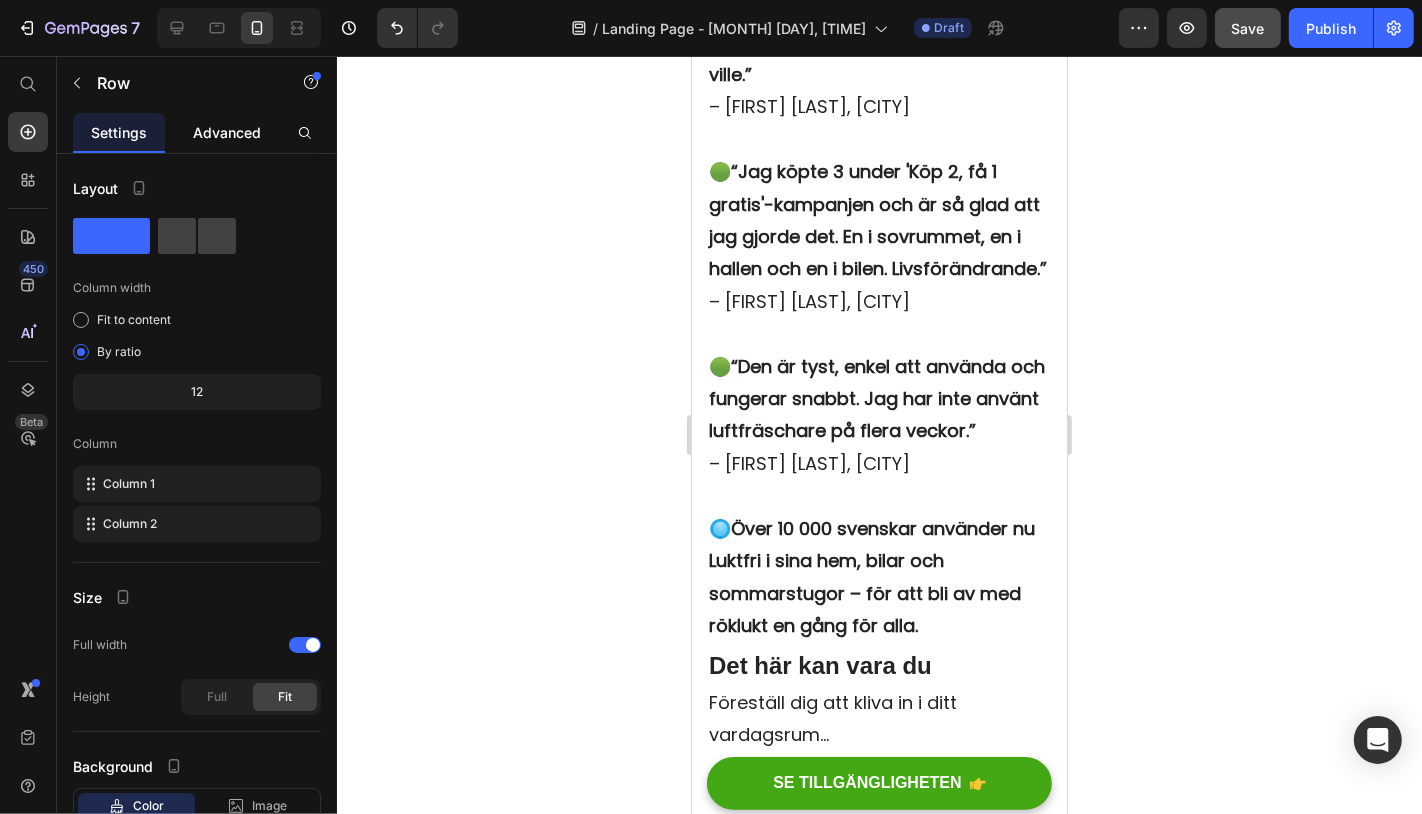 click on "Advanced" at bounding box center (227, 132) 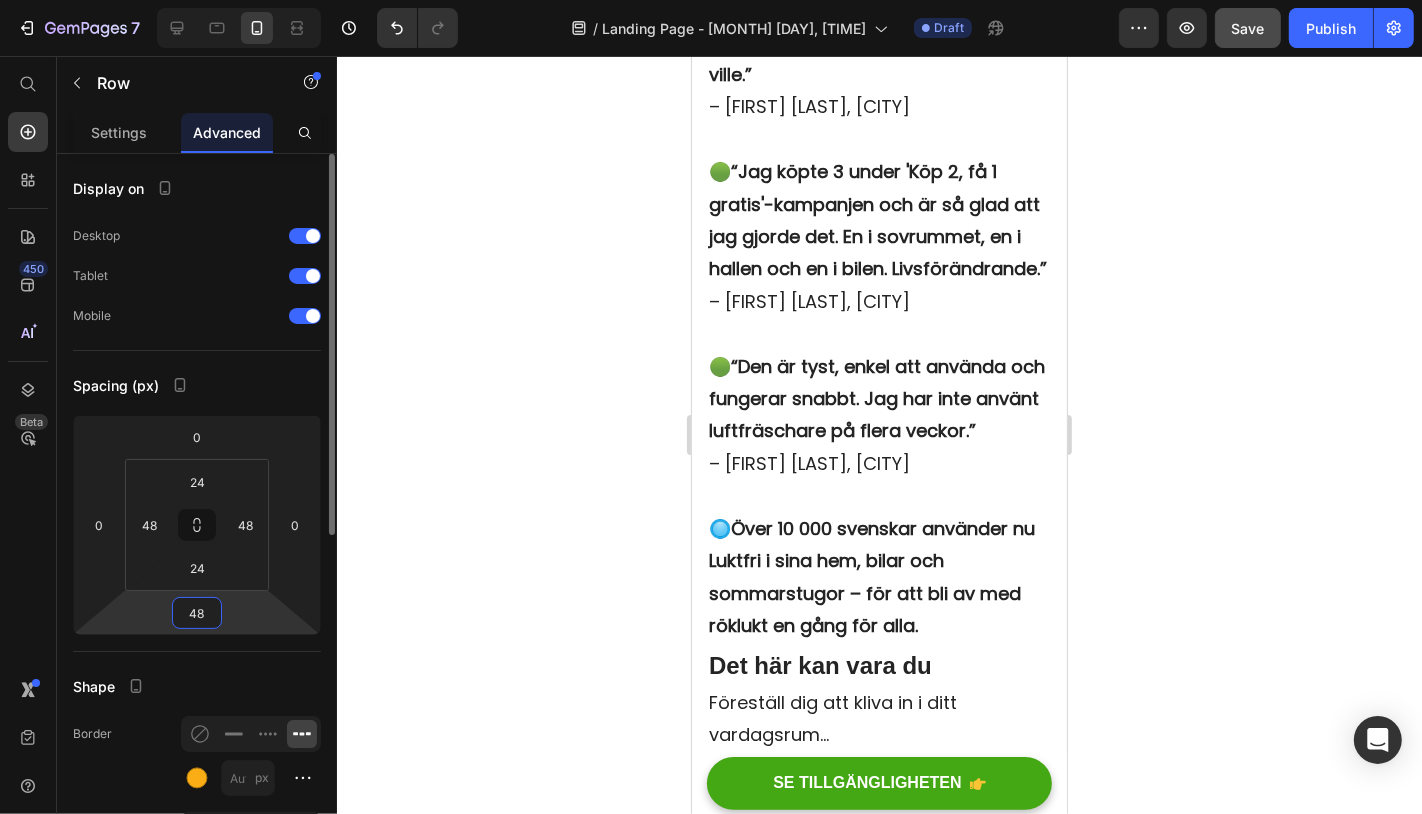 click on "48" at bounding box center [197, 613] 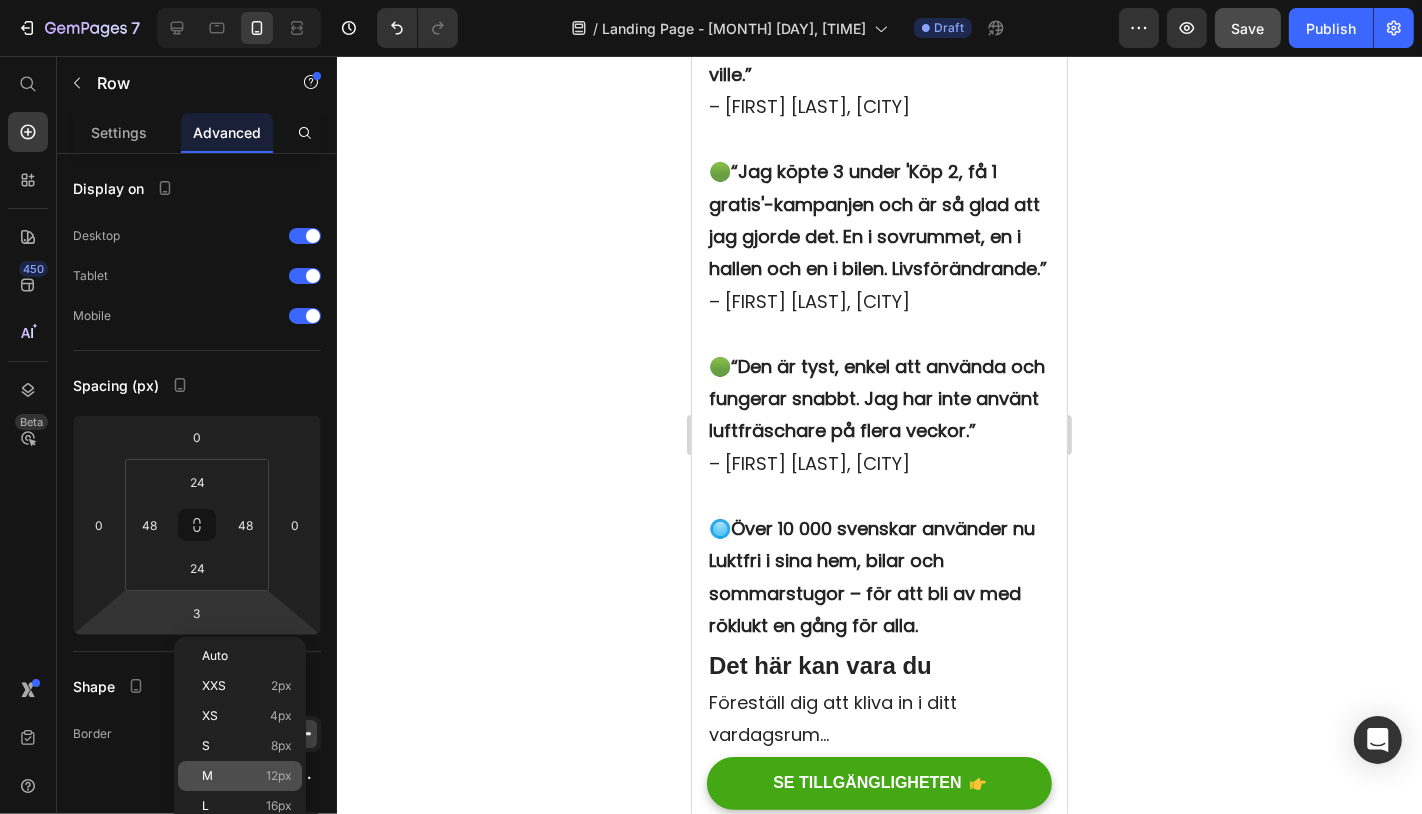 click on "M 12px" at bounding box center (247, 776) 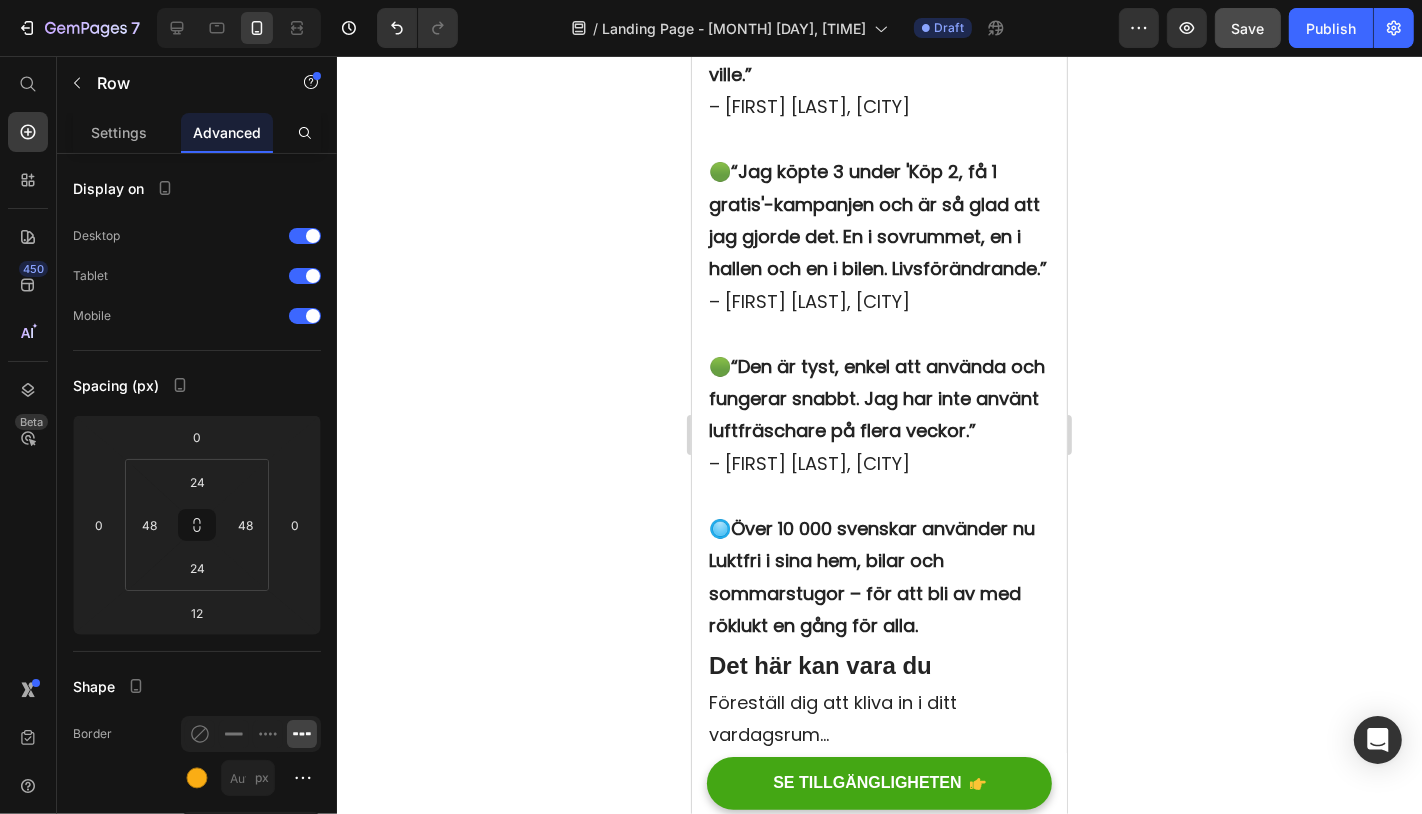 scroll, scrollTop: 12921, scrollLeft: 0, axis: vertical 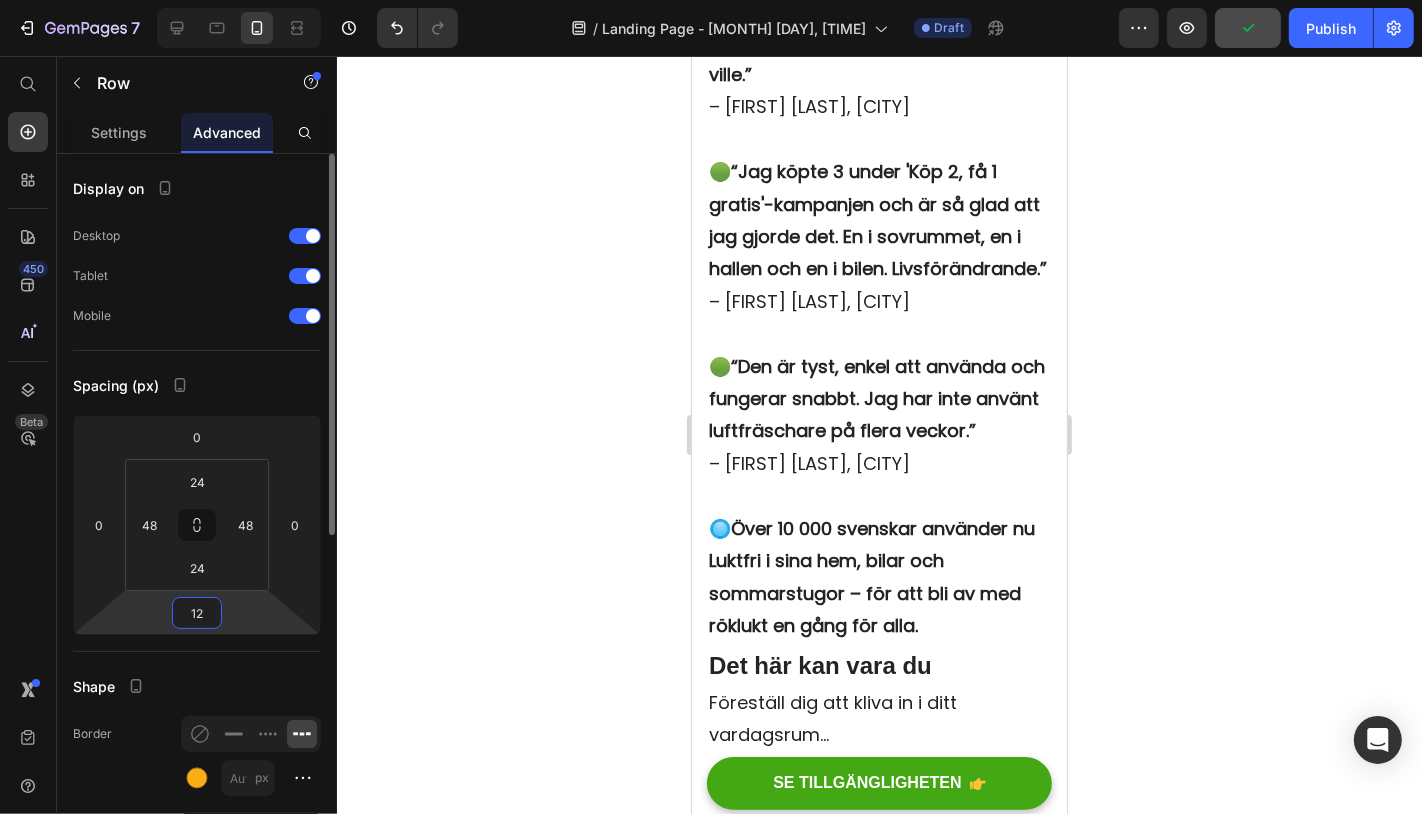 click on "12" at bounding box center (197, 613) 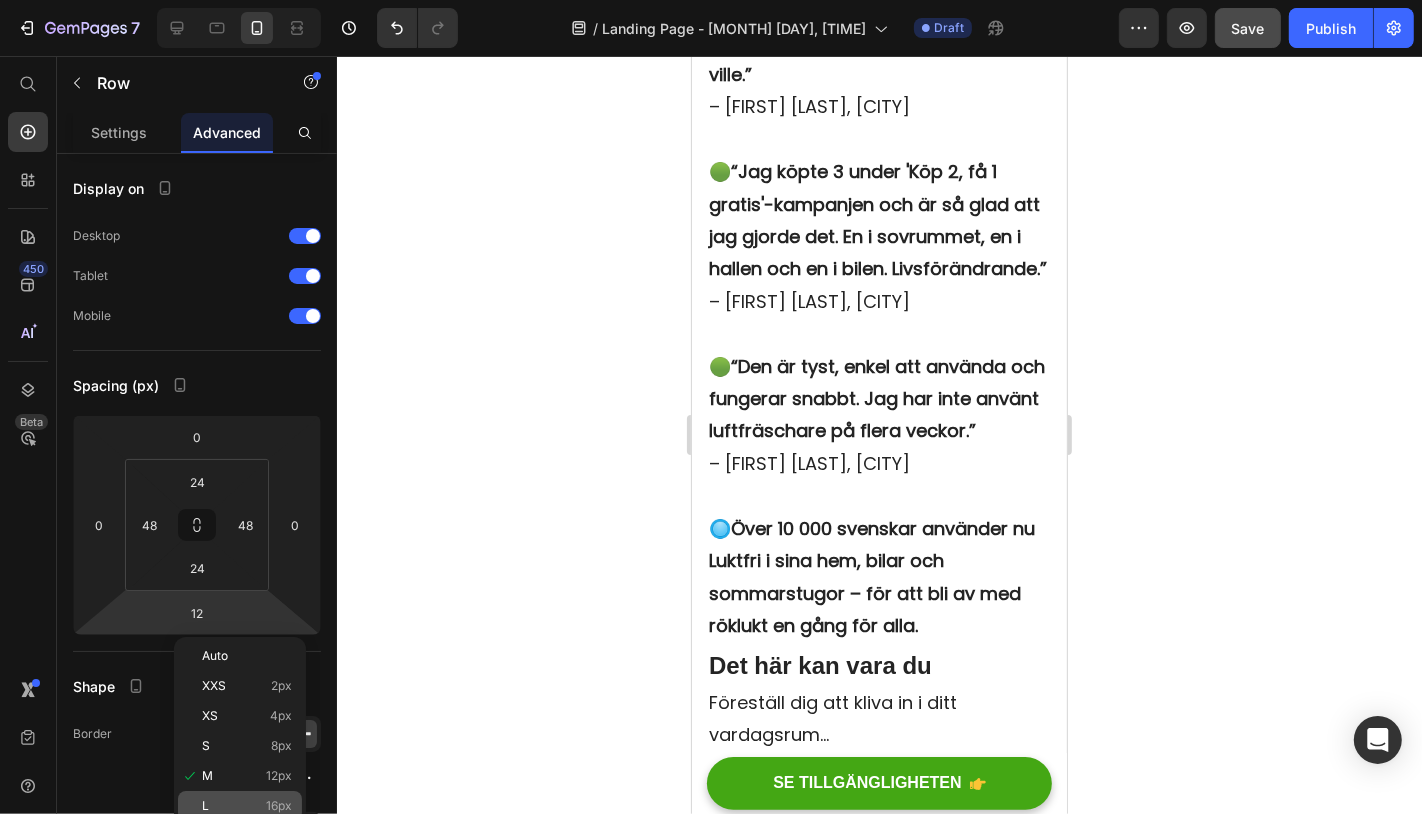 click on "L 16px" 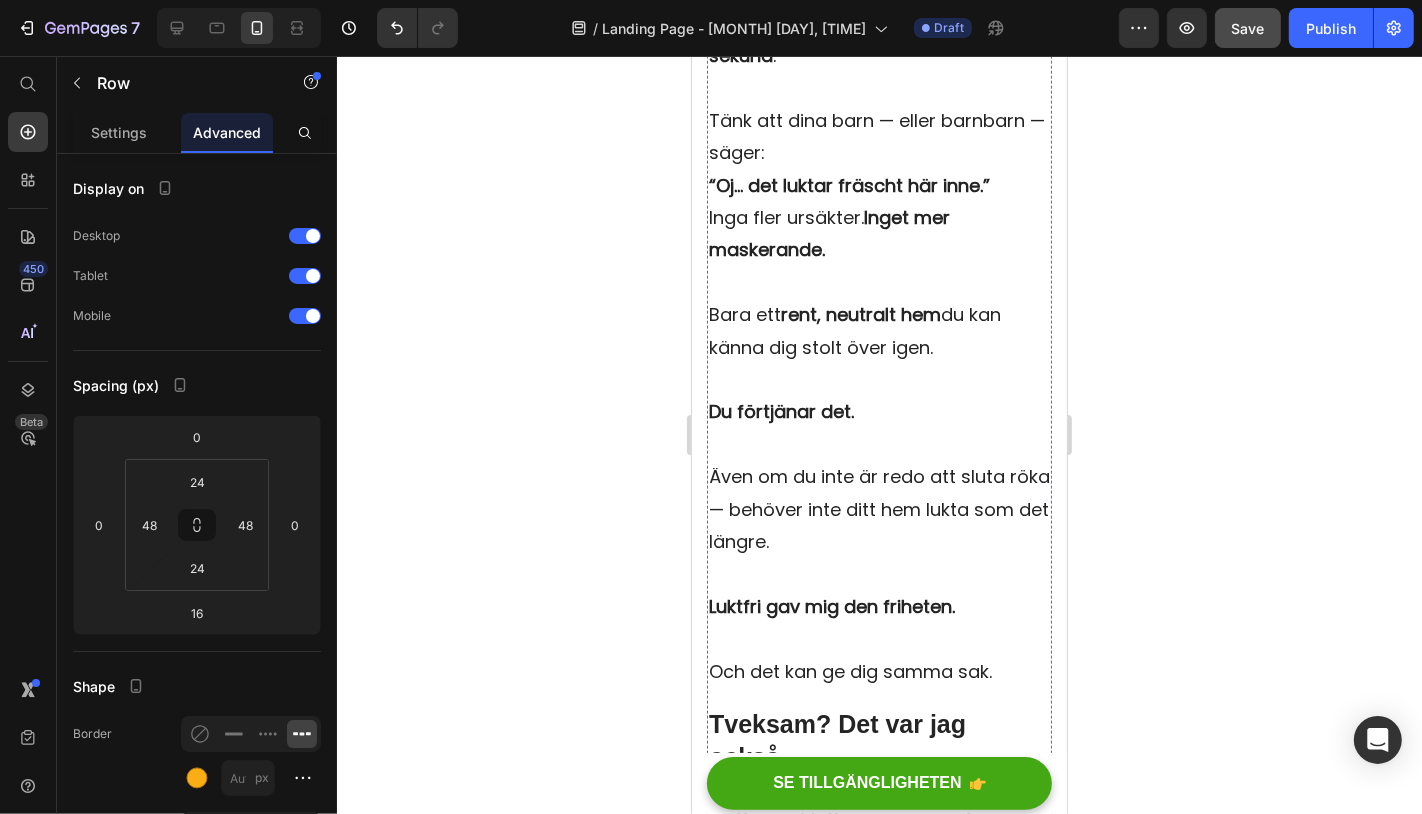 scroll, scrollTop: 13930, scrollLeft: 0, axis: vertical 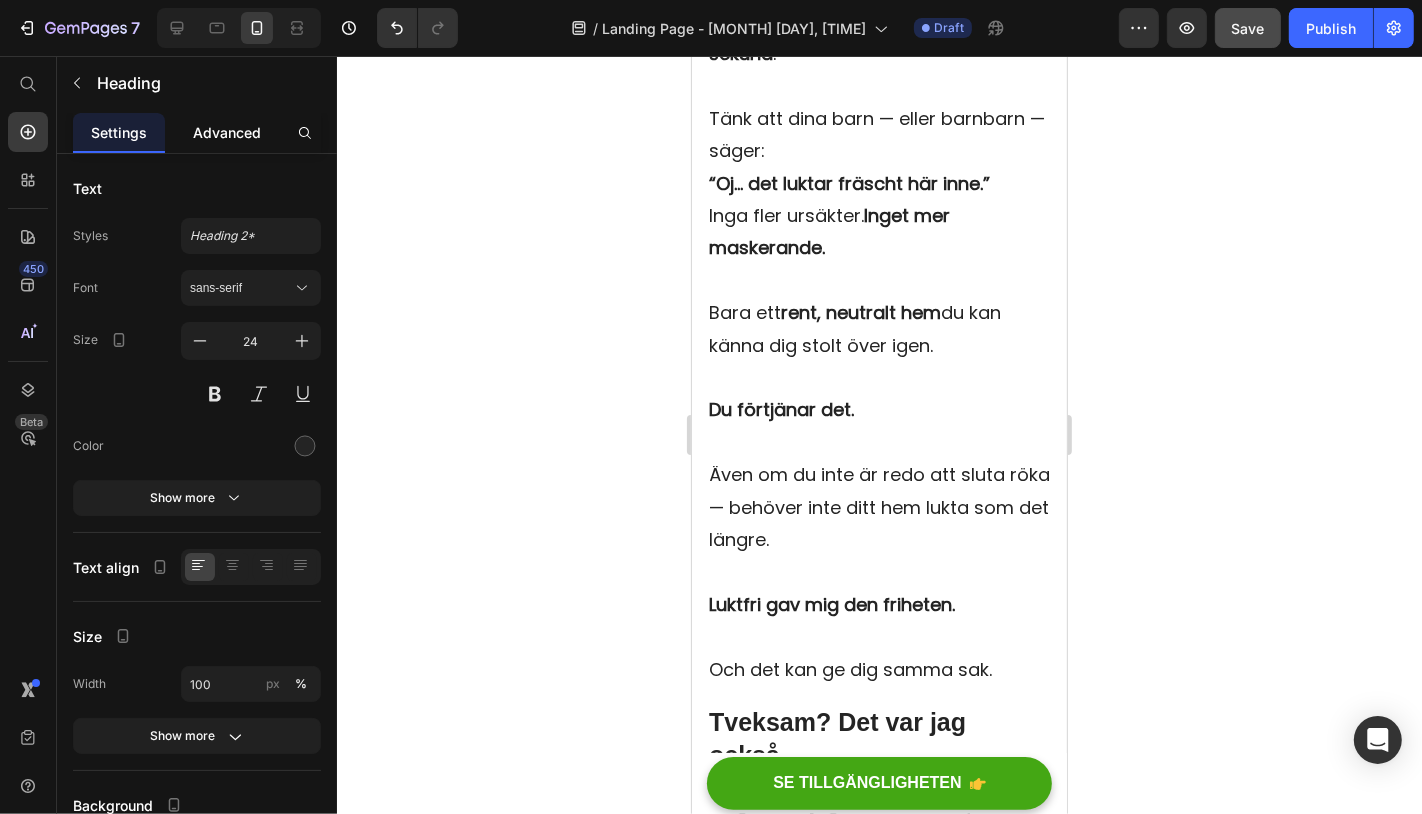 click on "Advanced" at bounding box center [227, 132] 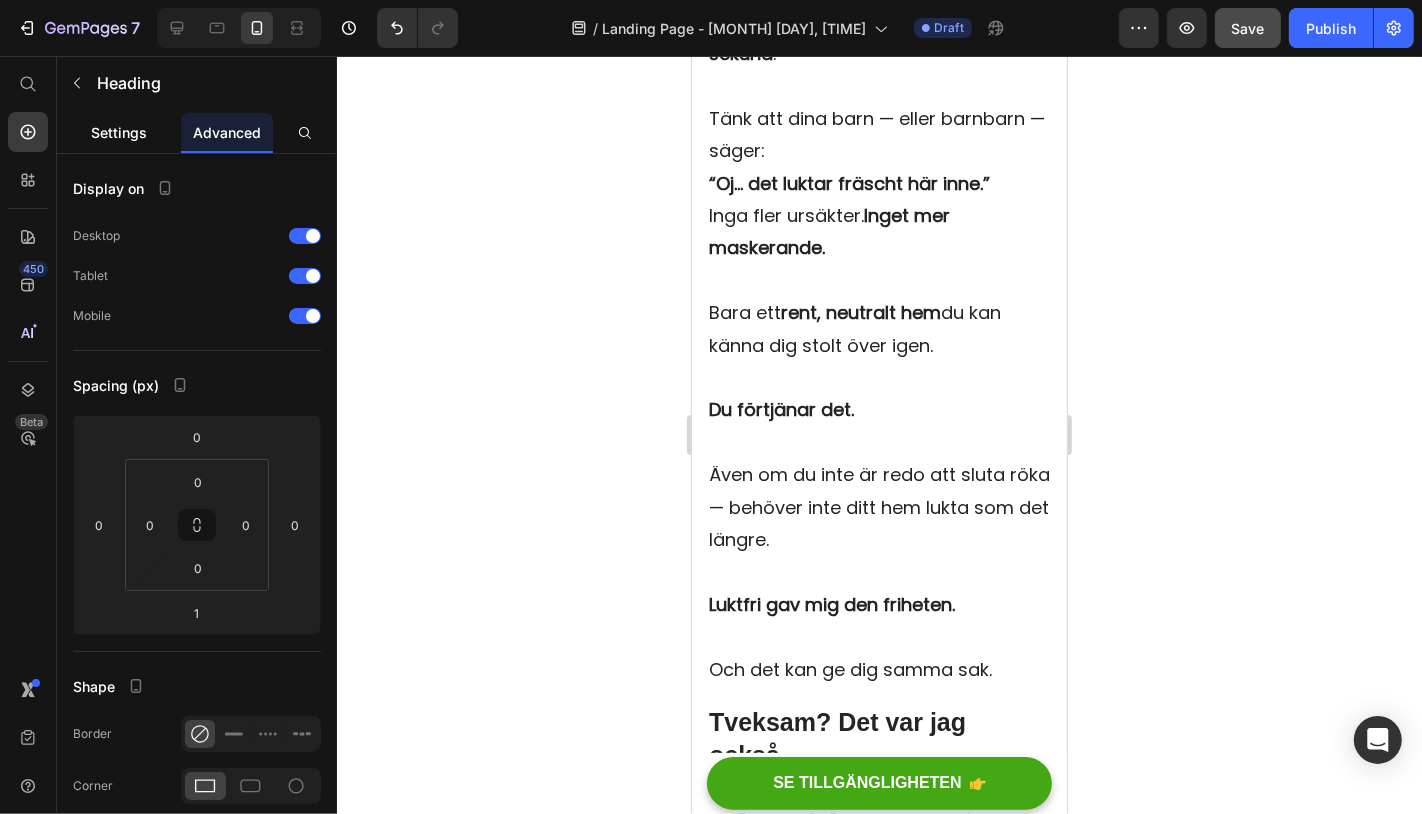 click on "Settings" at bounding box center (119, 132) 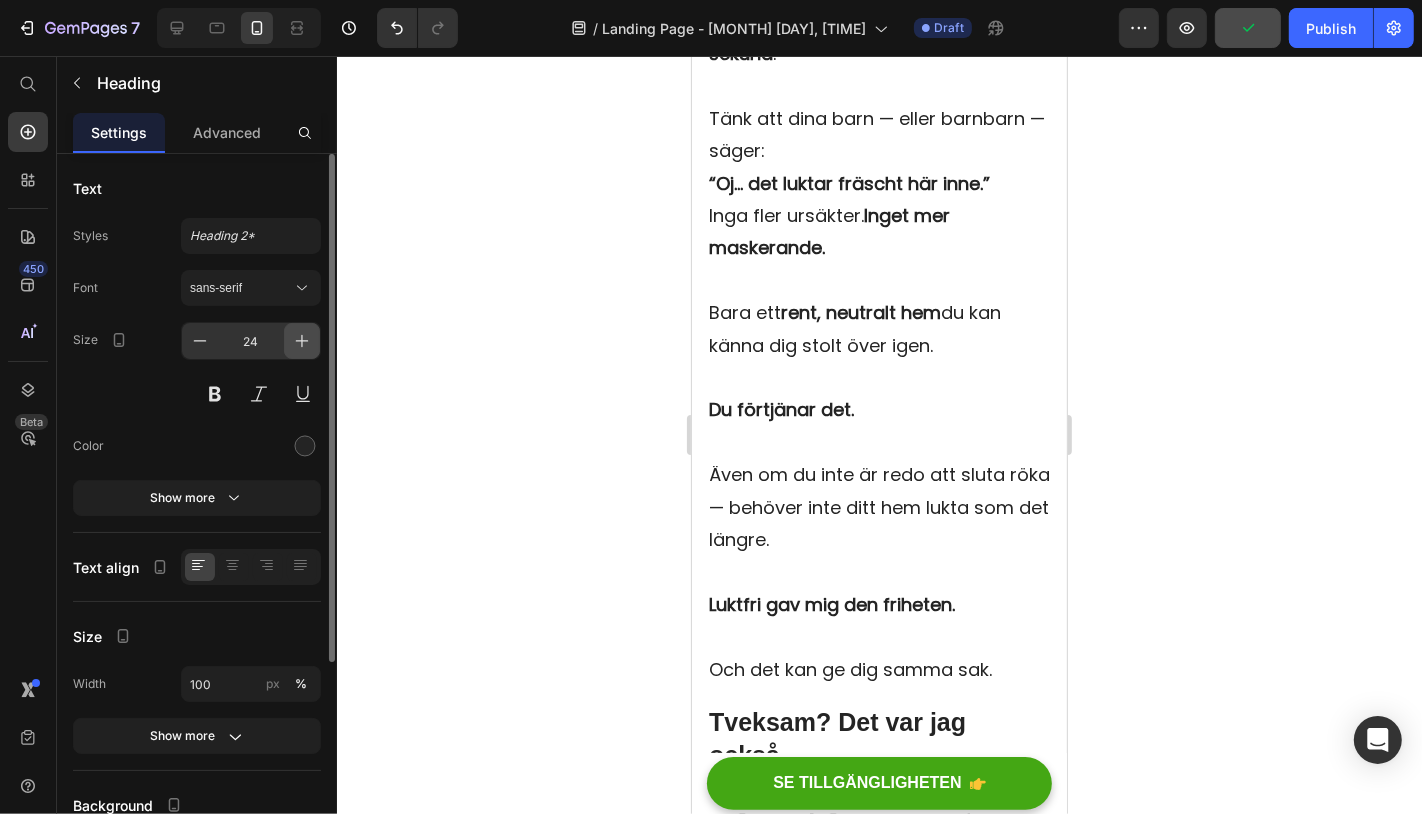 click at bounding box center [302, 341] 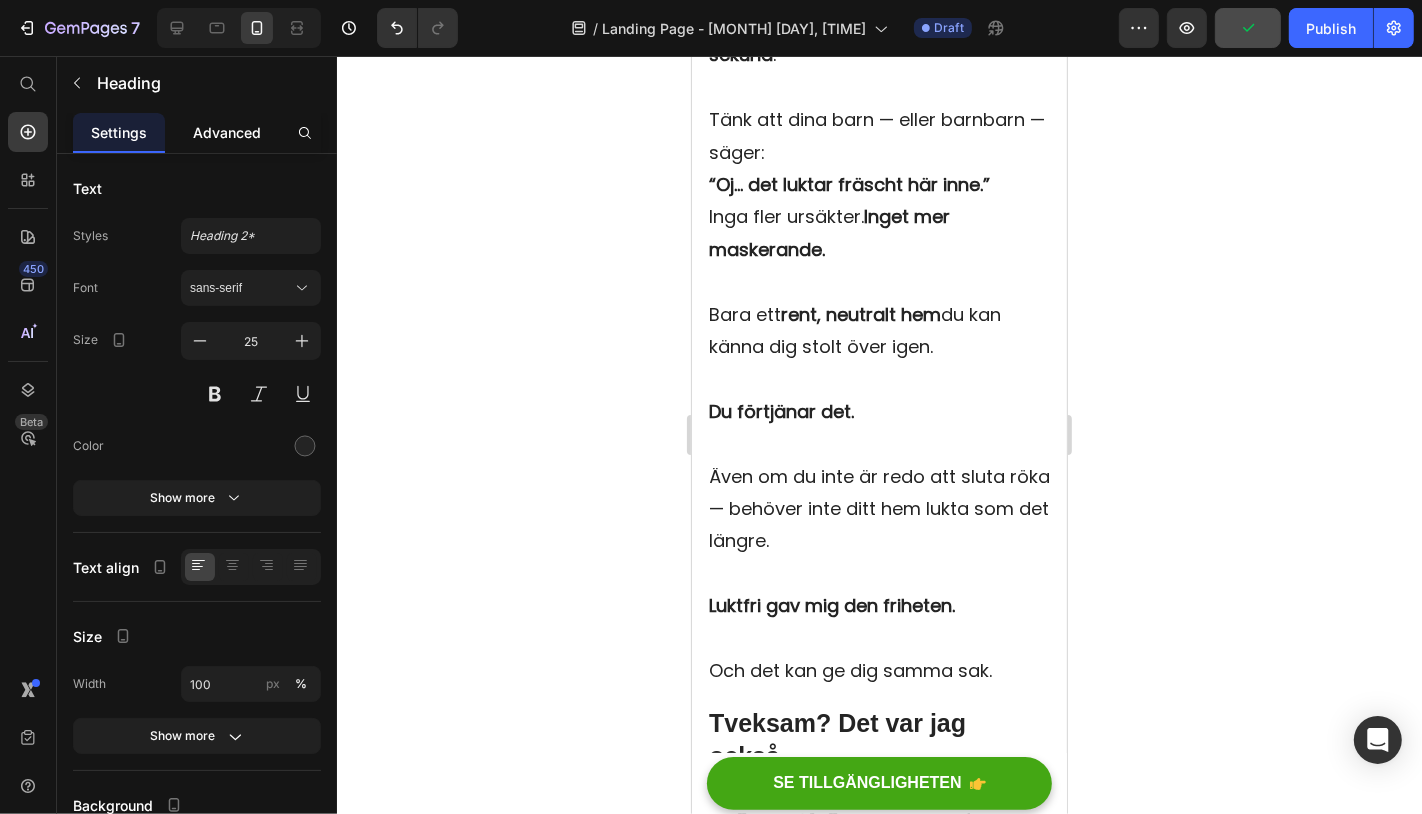 click on "Advanced" at bounding box center [227, 132] 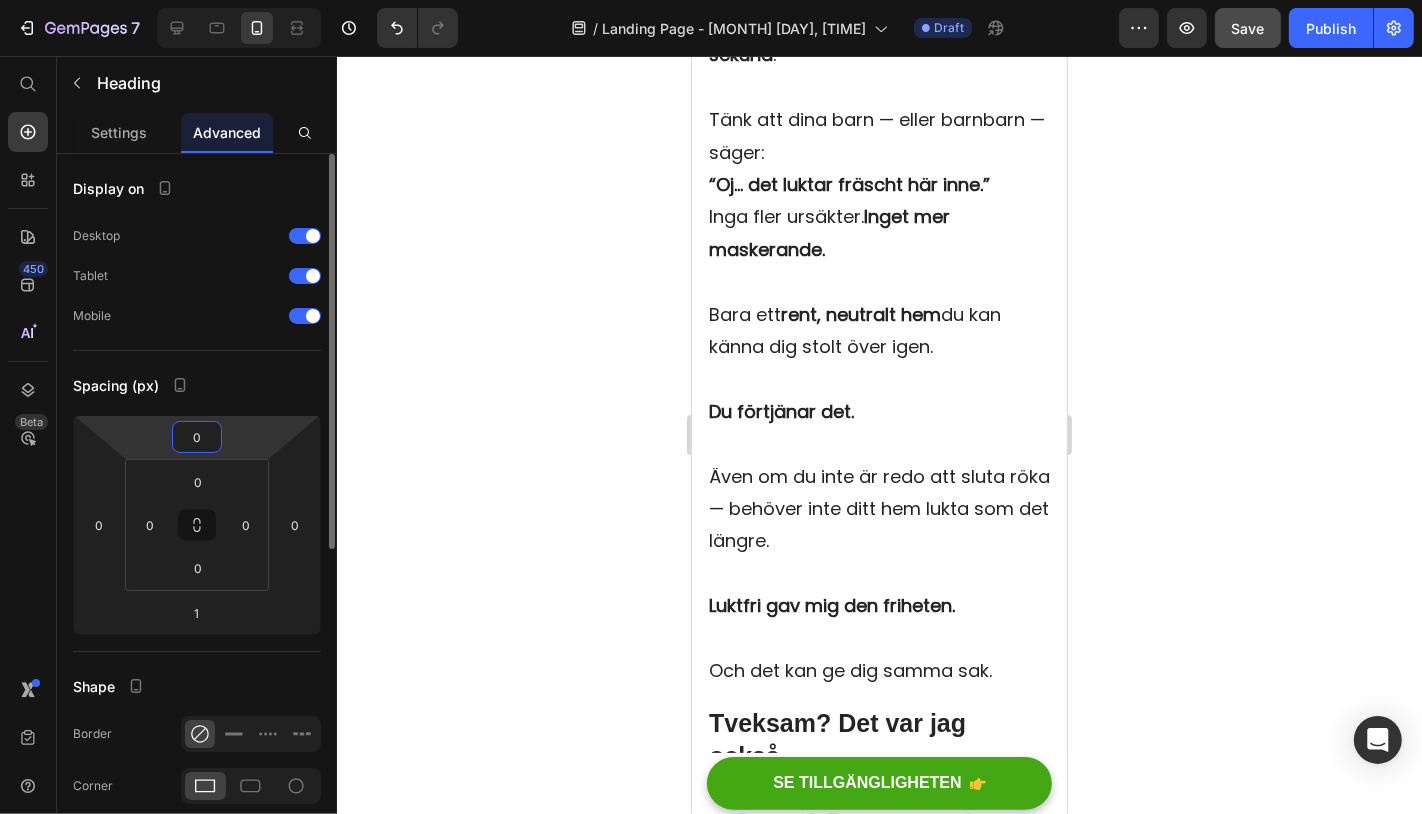 click on "0" at bounding box center (197, 437) 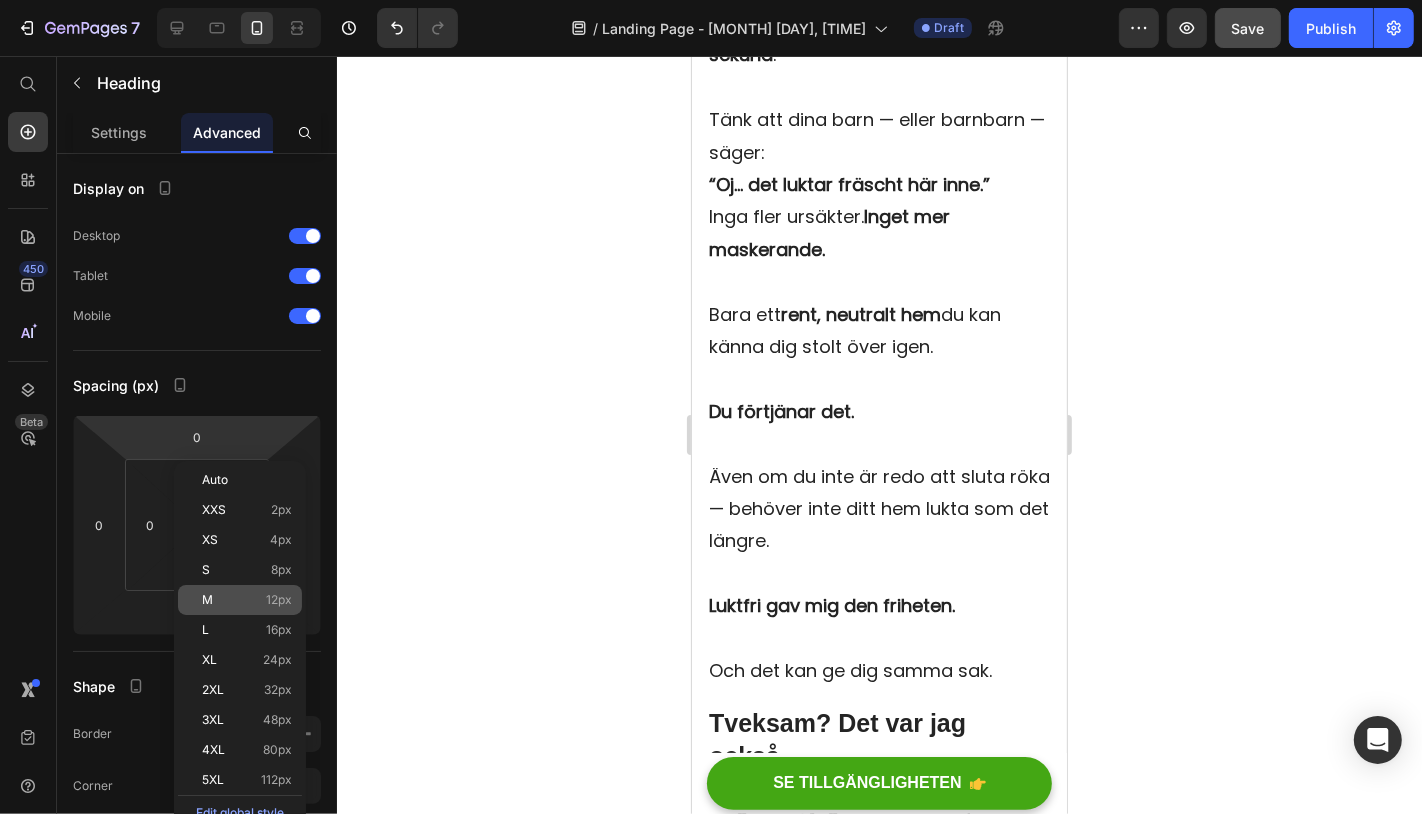 click on "M 12px" at bounding box center (247, 600) 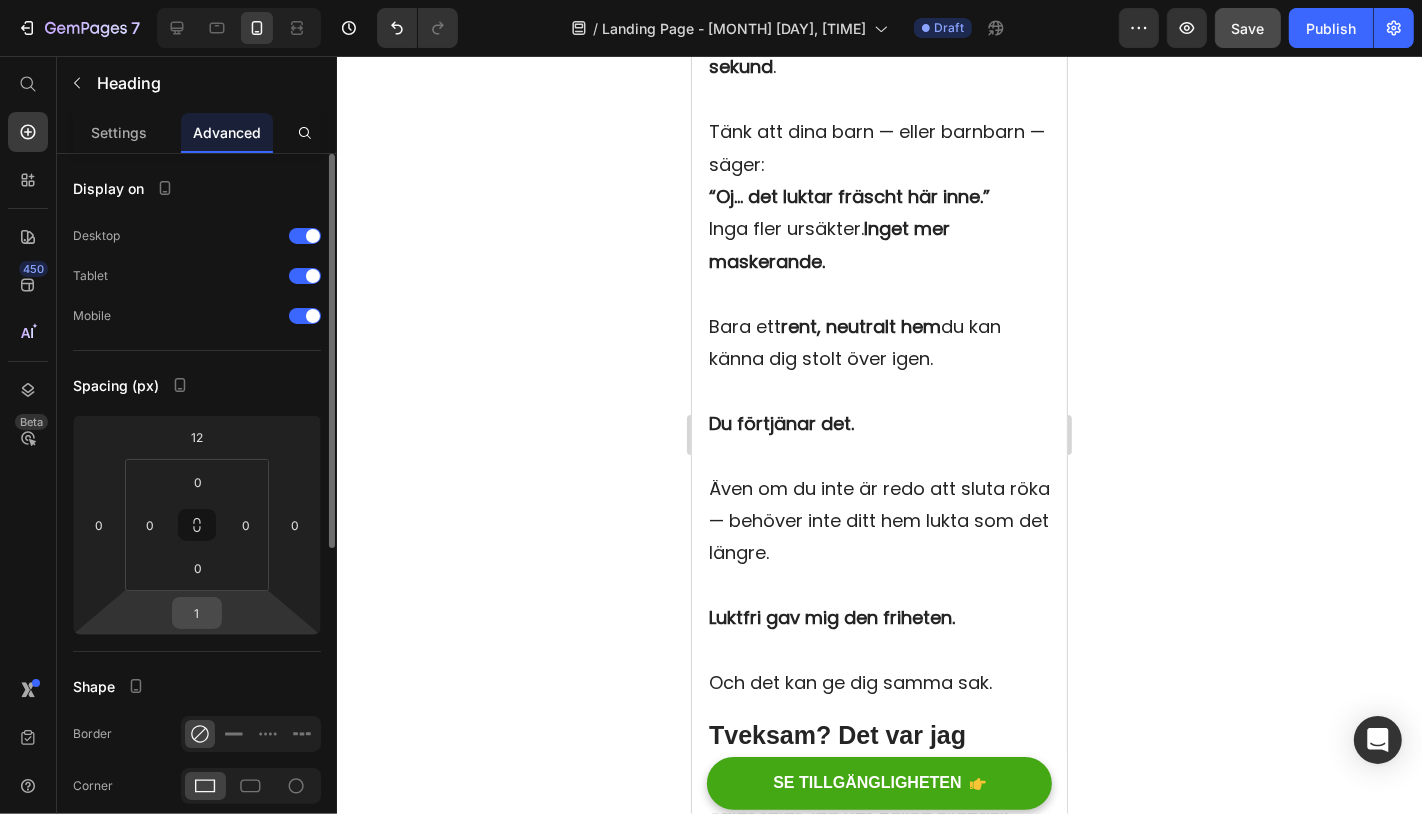 click on "1" at bounding box center [197, 613] 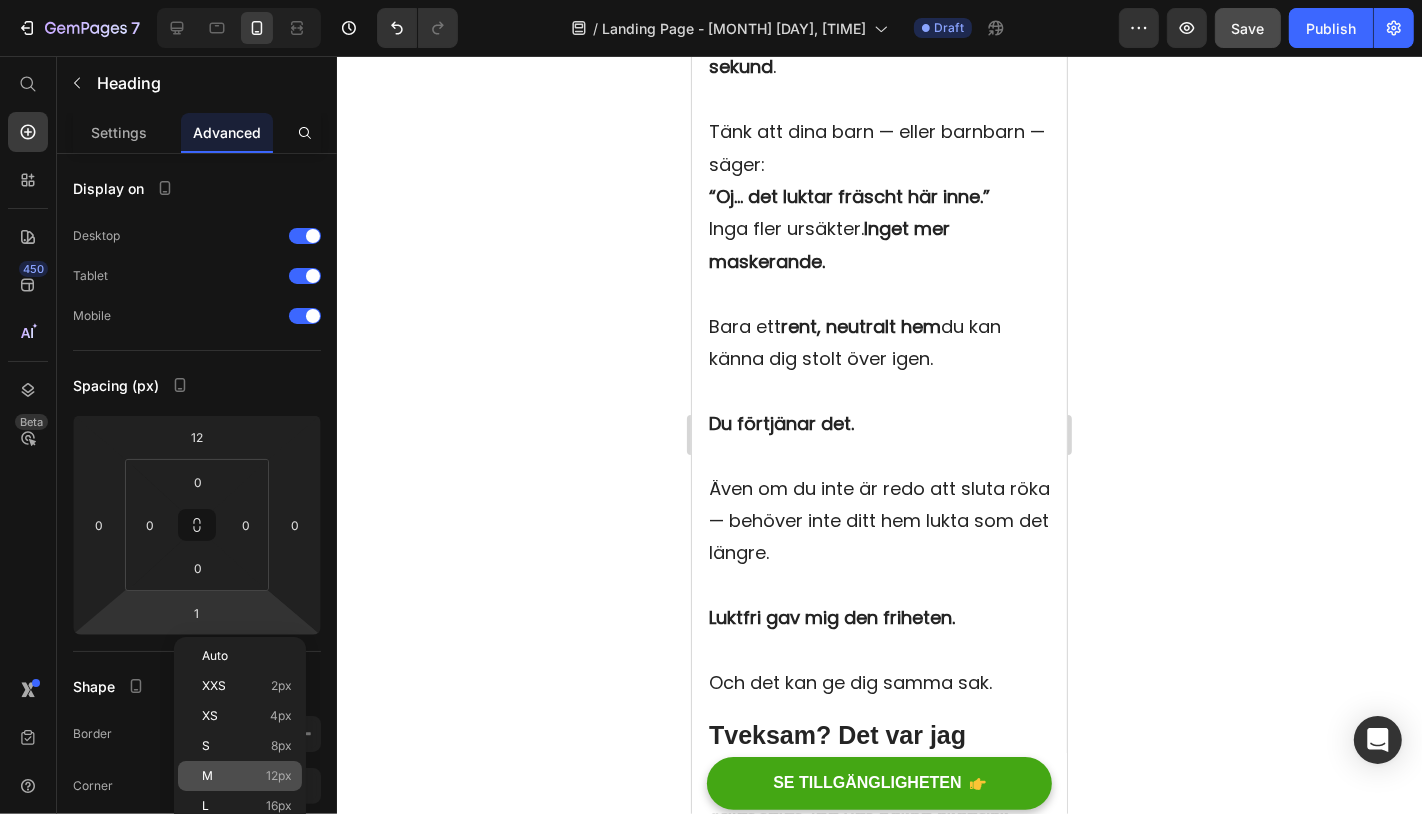 click on "12px" at bounding box center (279, 776) 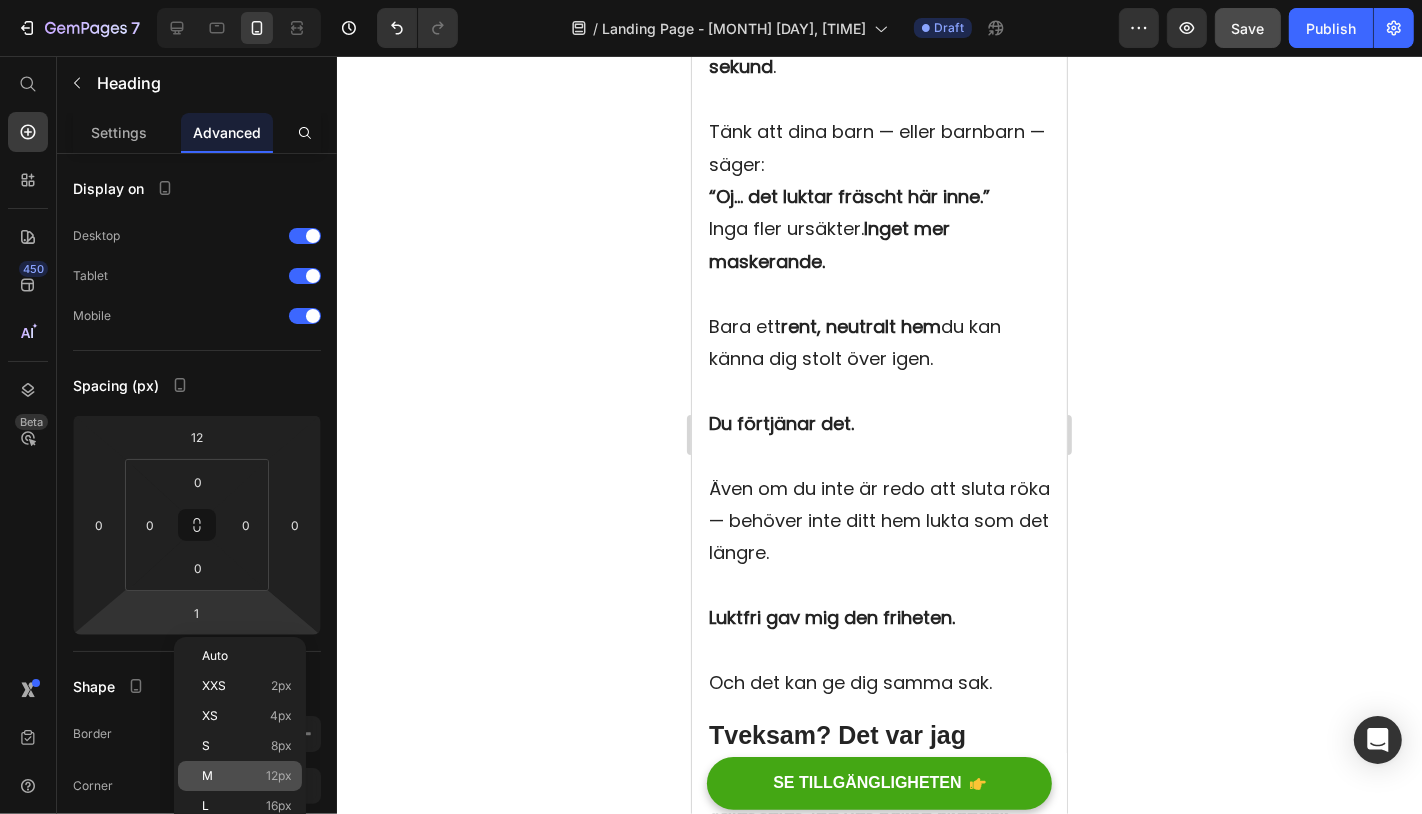 type on "12" 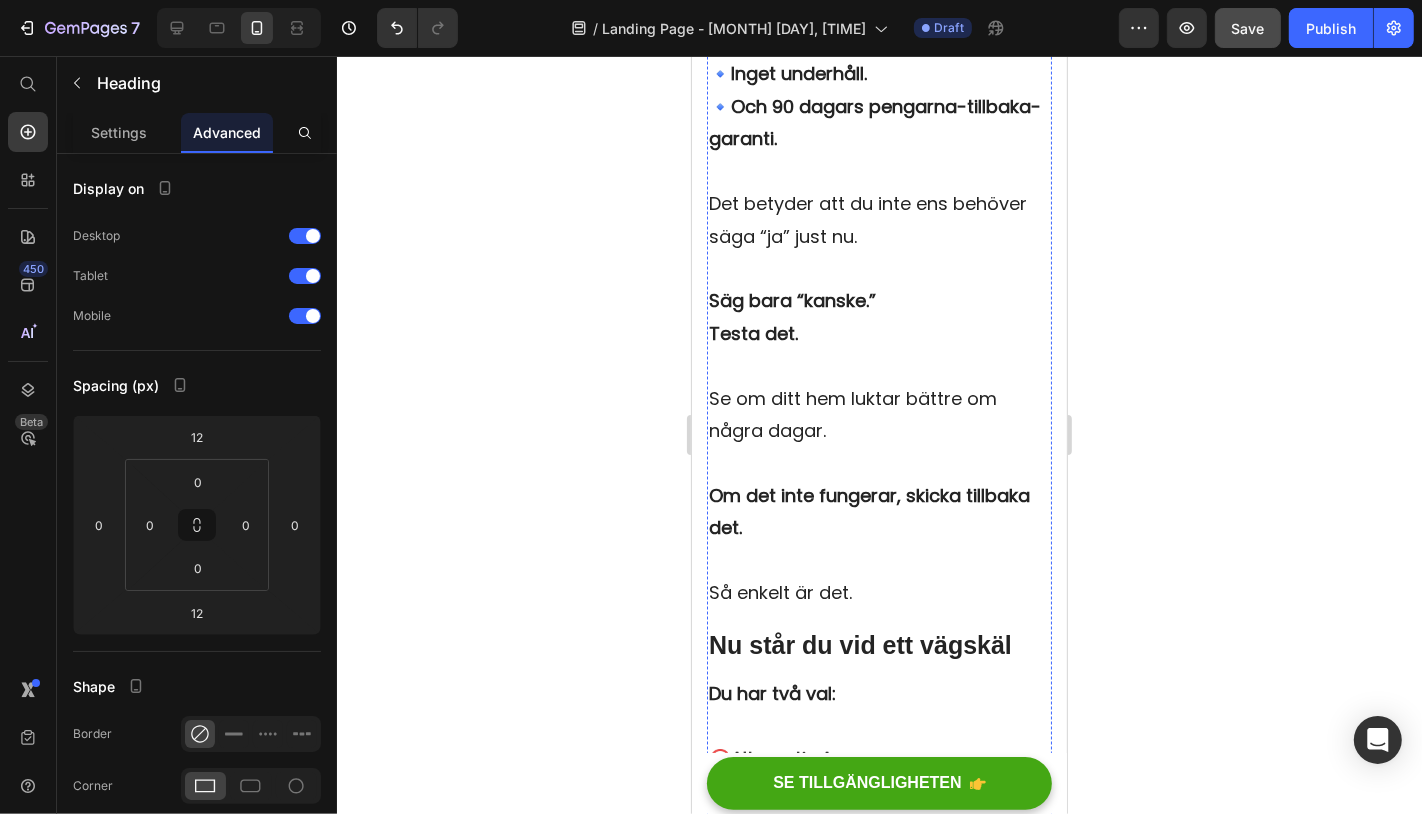 scroll, scrollTop: 15008, scrollLeft: 0, axis: vertical 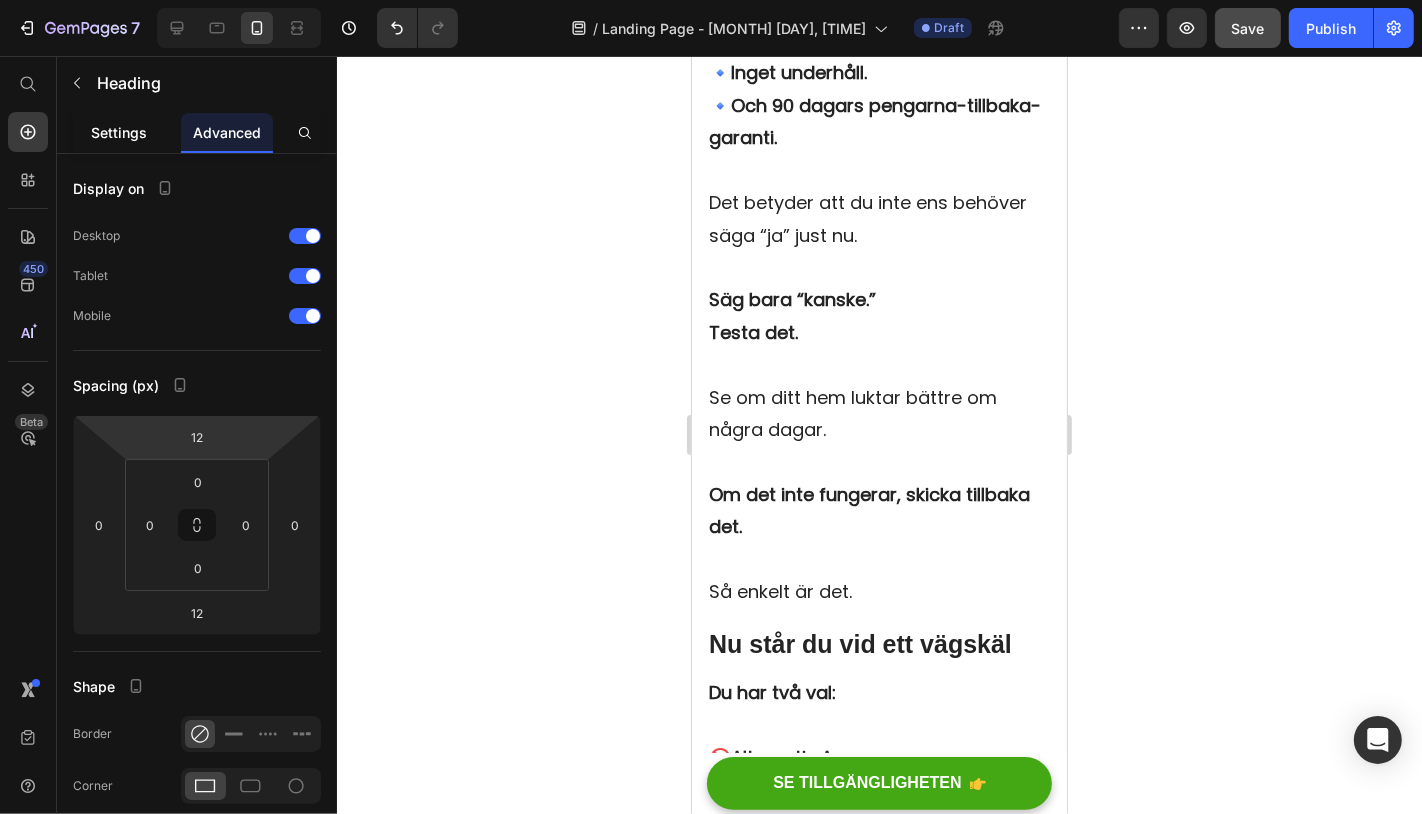 click on "Settings" 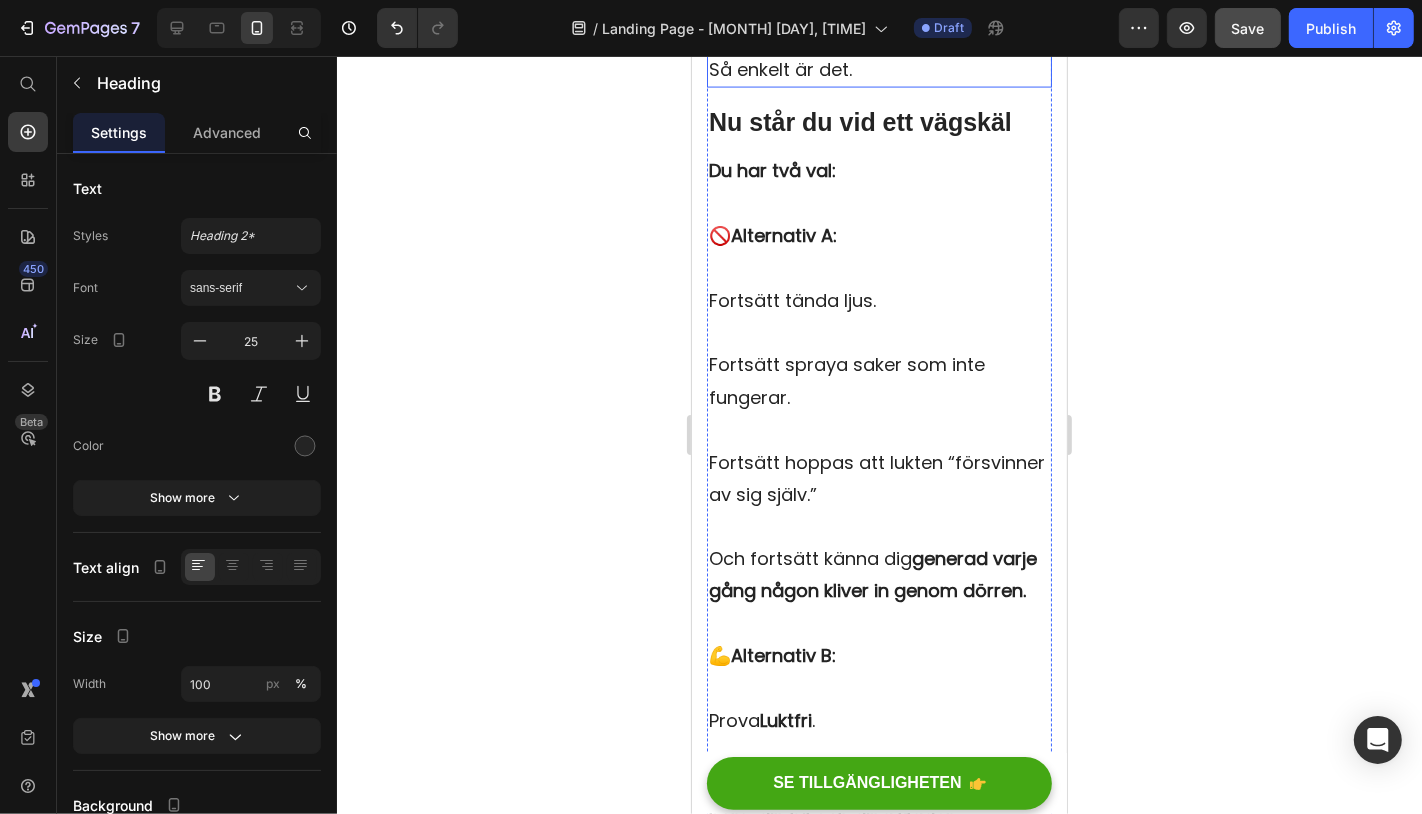 scroll, scrollTop: 15531, scrollLeft: 0, axis: vertical 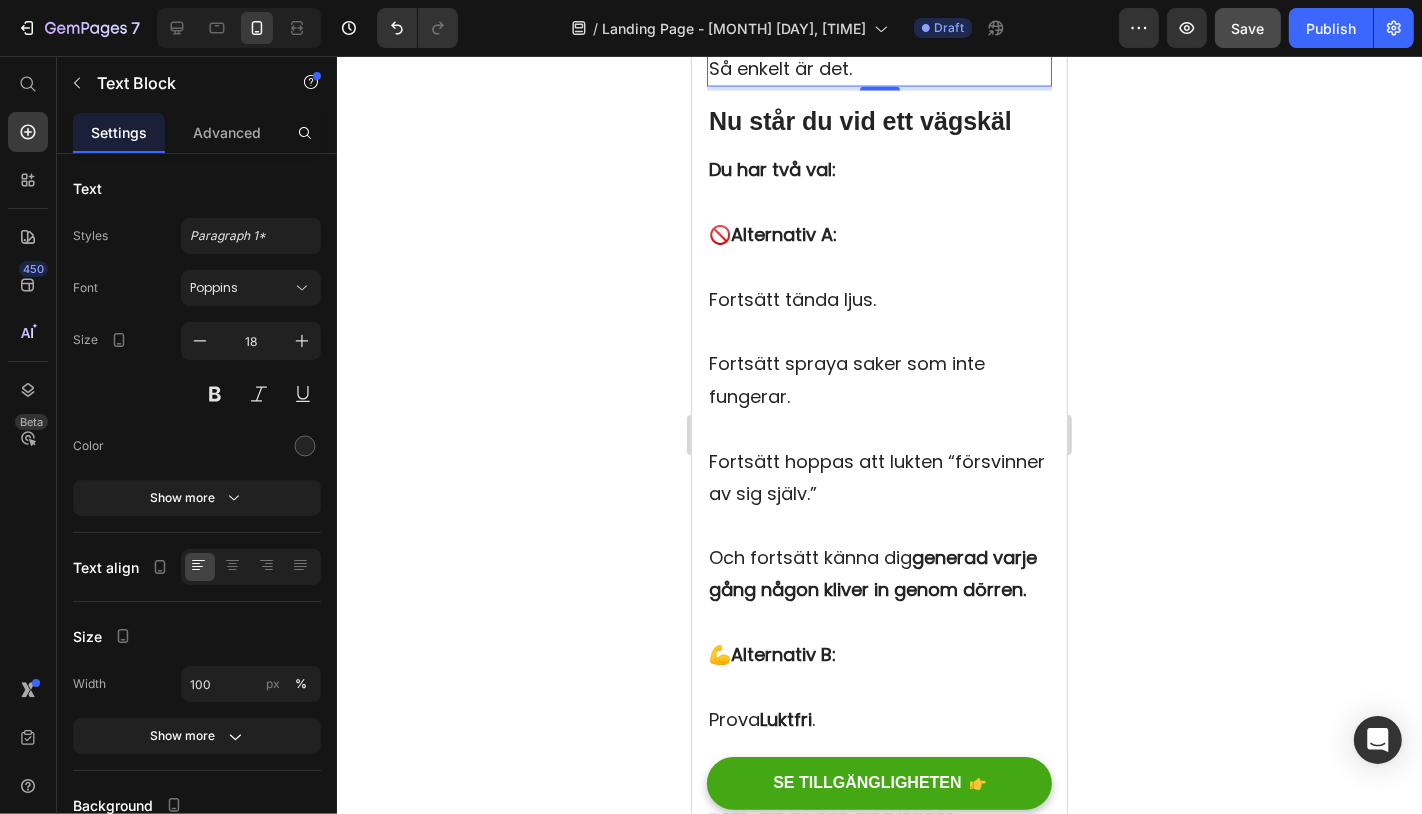 click on "Men här är vad som fick mig att ändra mig: 🔹  Inga filter. 🔹  Inga kemikalier. 🔹  Inget underhåll. 🔹  Och 90 dagars pengarna-tillbaka-garanti." at bounding box center [878, -483] 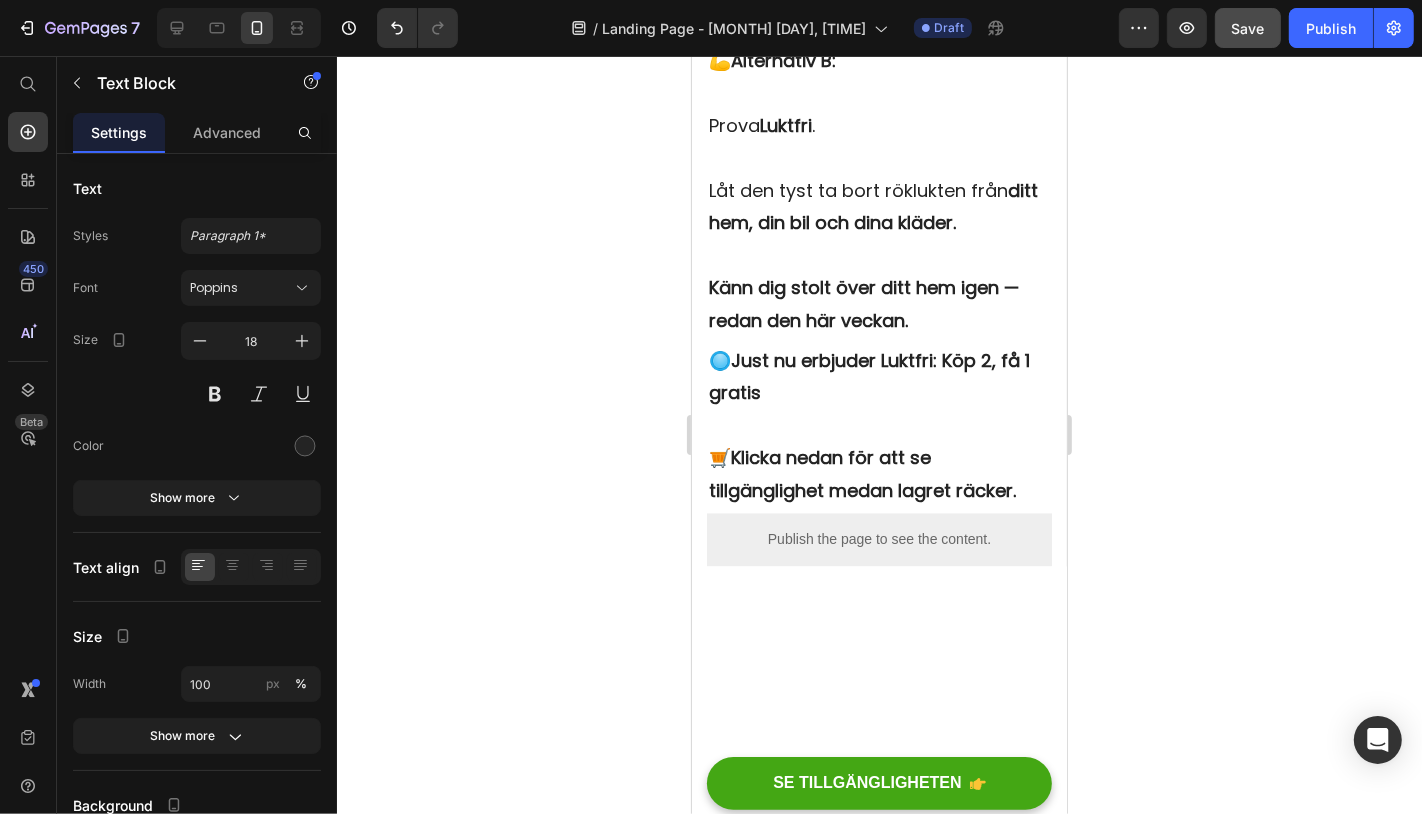 scroll, scrollTop: 16160, scrollLeft: 0, axis: vertical 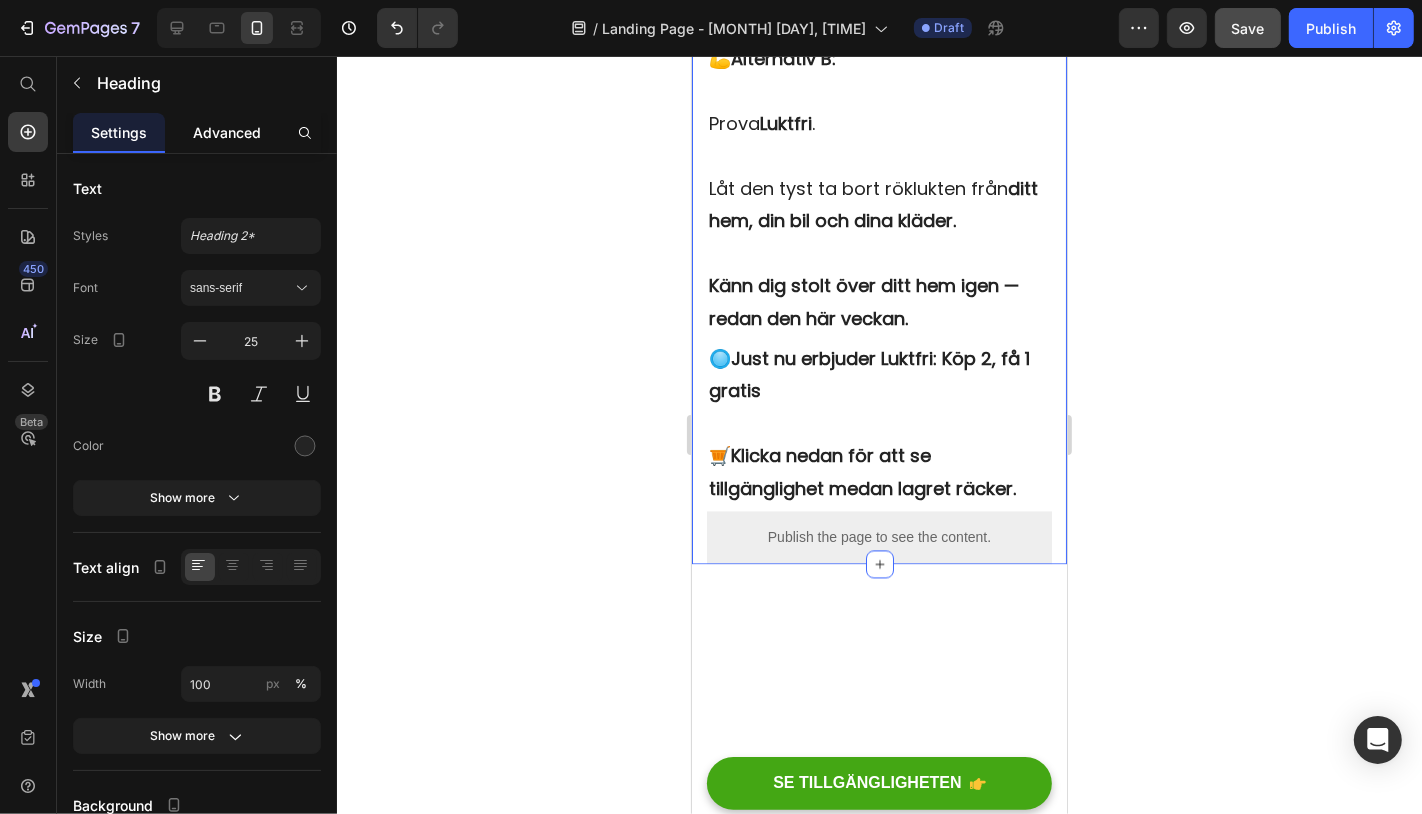 click on "Advanced" at bounding box center (227, 132) 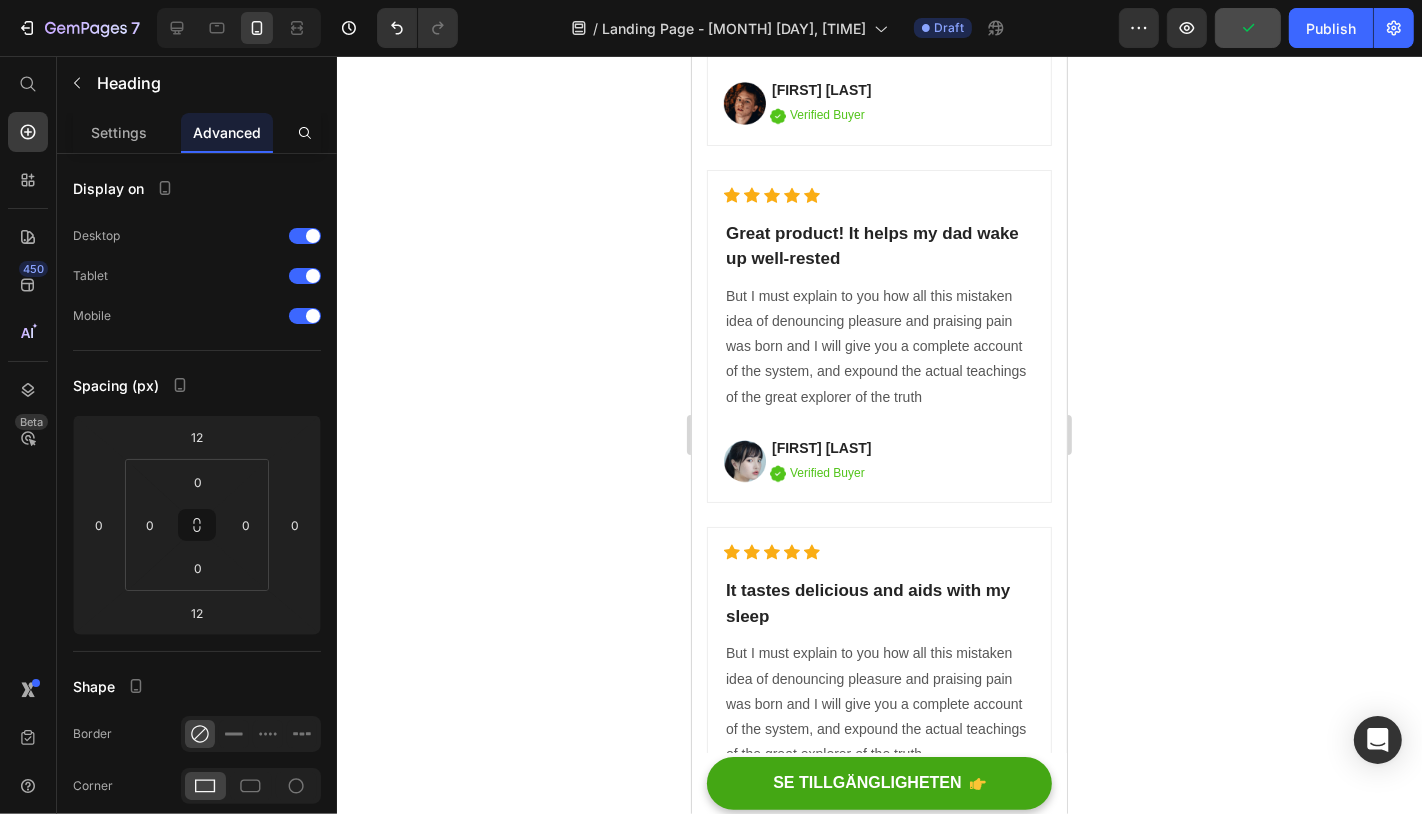 scroll, scrollTop: 17016, scrollLeft: 0, axis: vertical 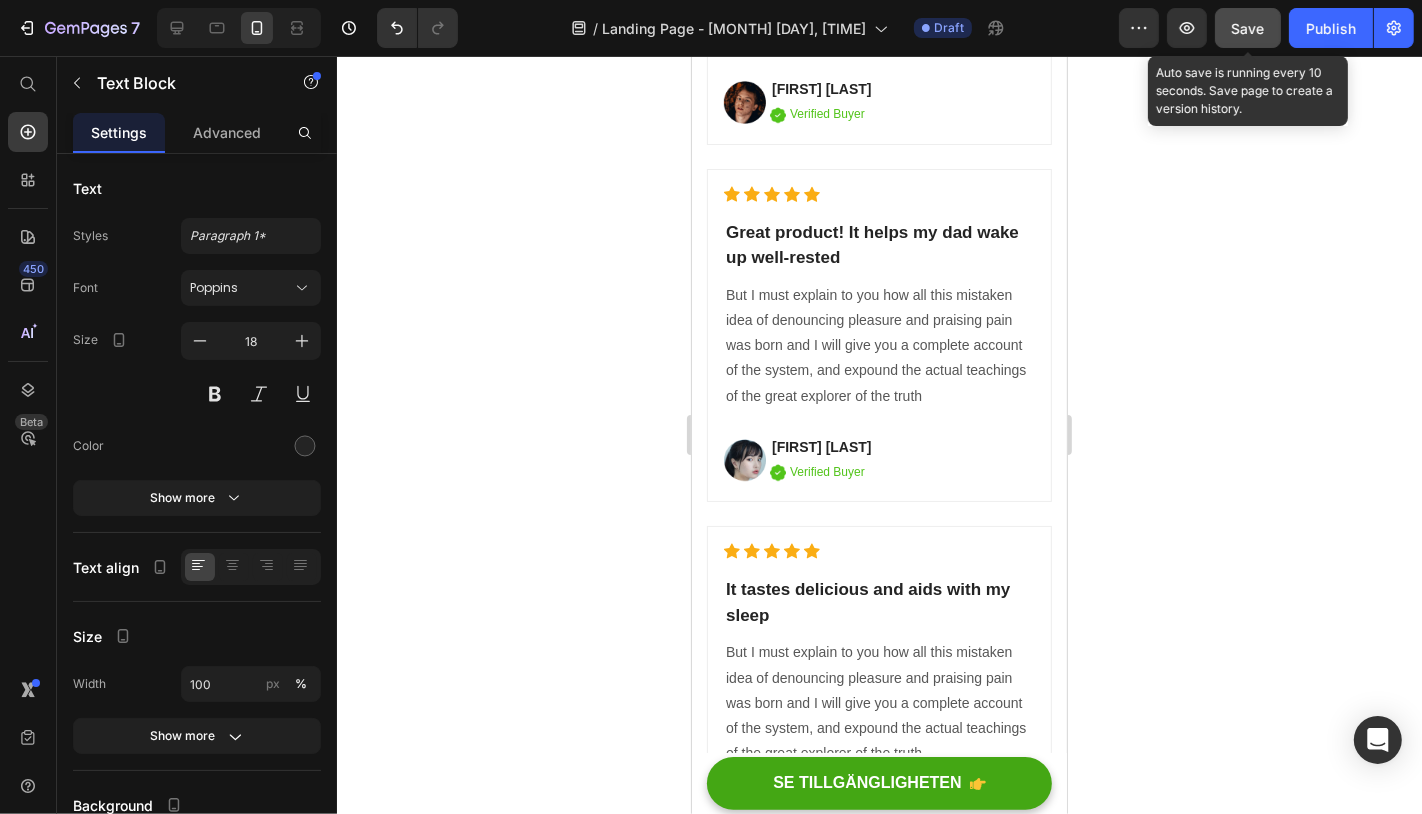 click on "Save" at bounding box center [1248, 28] 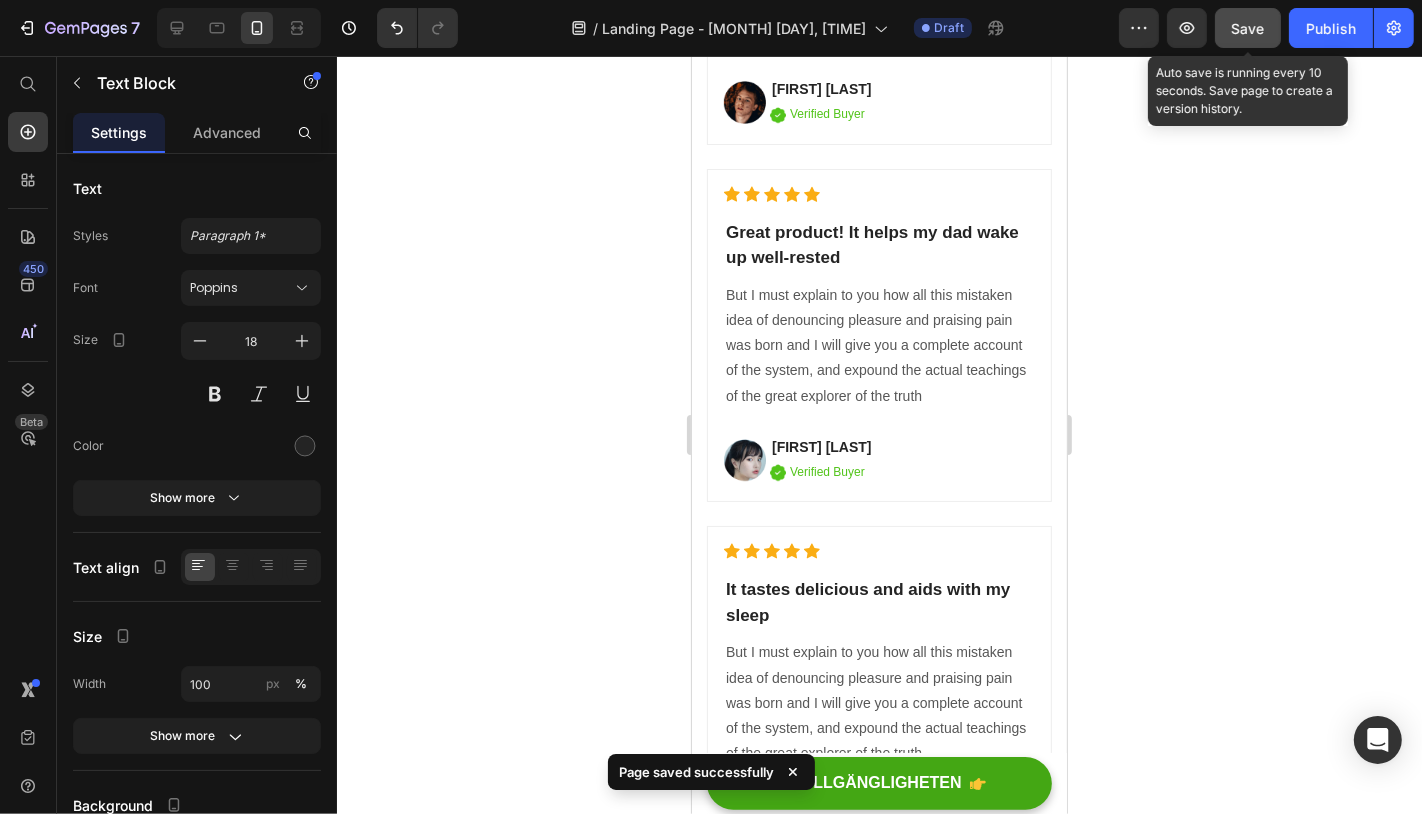 click on "Save" at bounding box center (1248, 28) 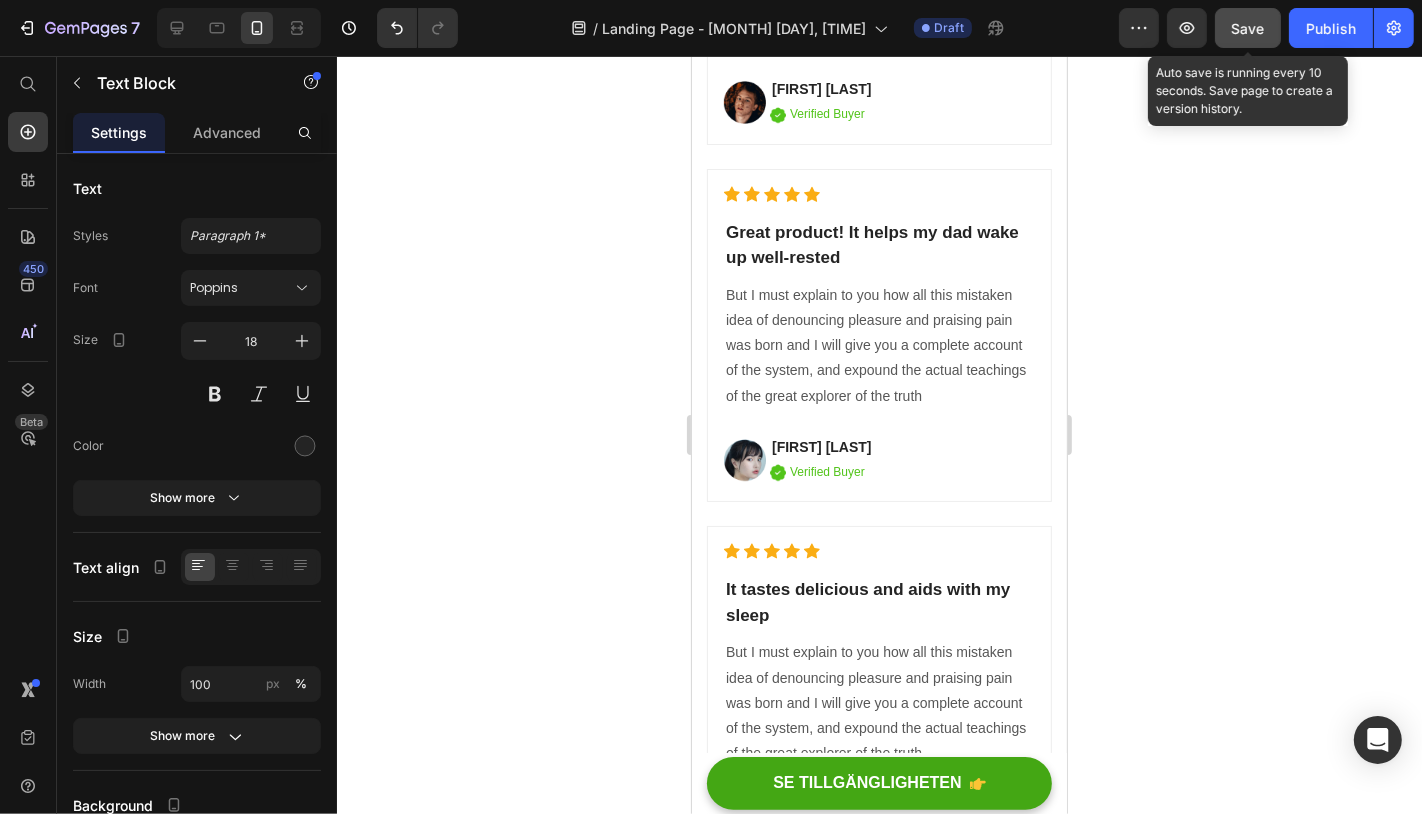 click on "Save" at bounding box center (1248, 28) 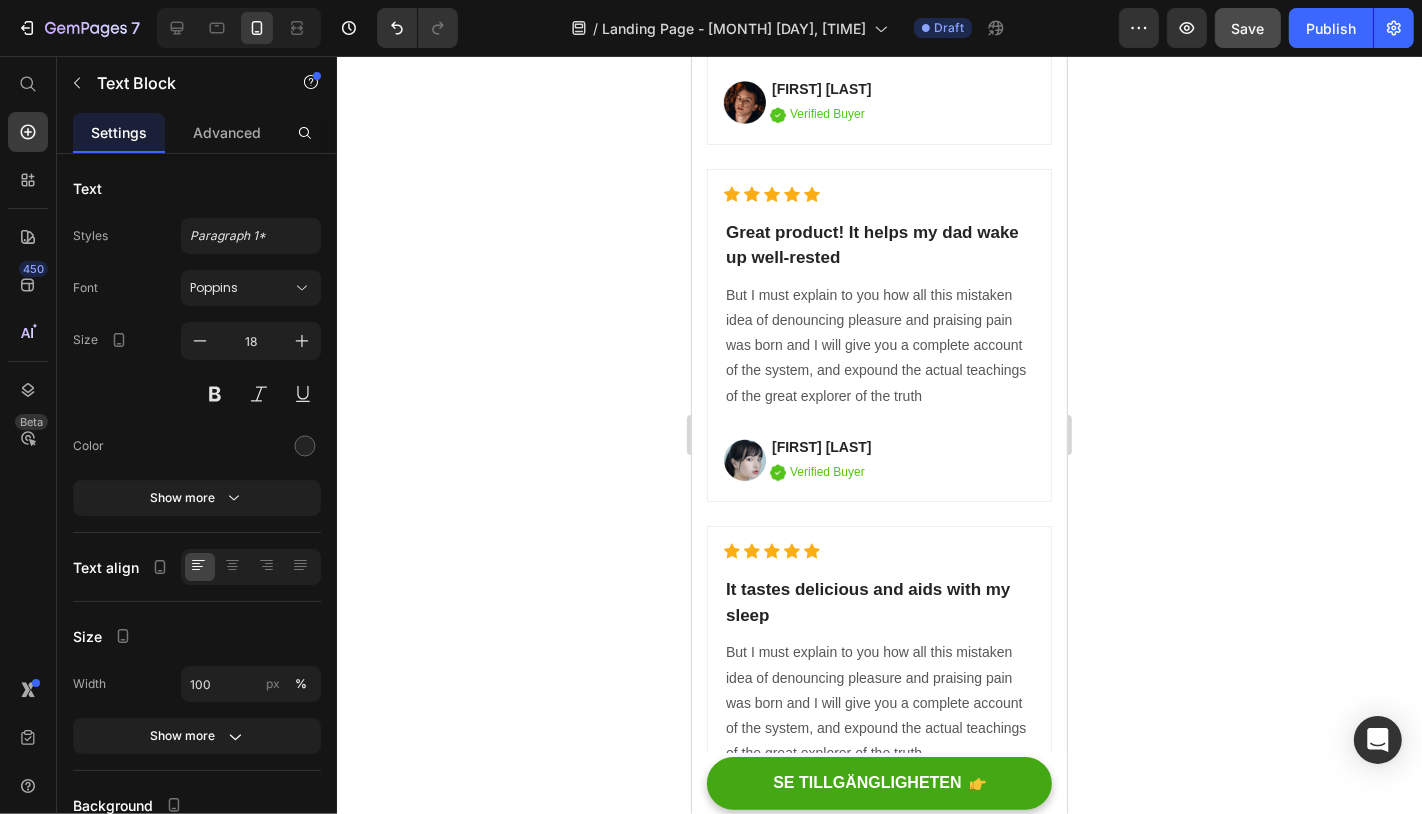 type 